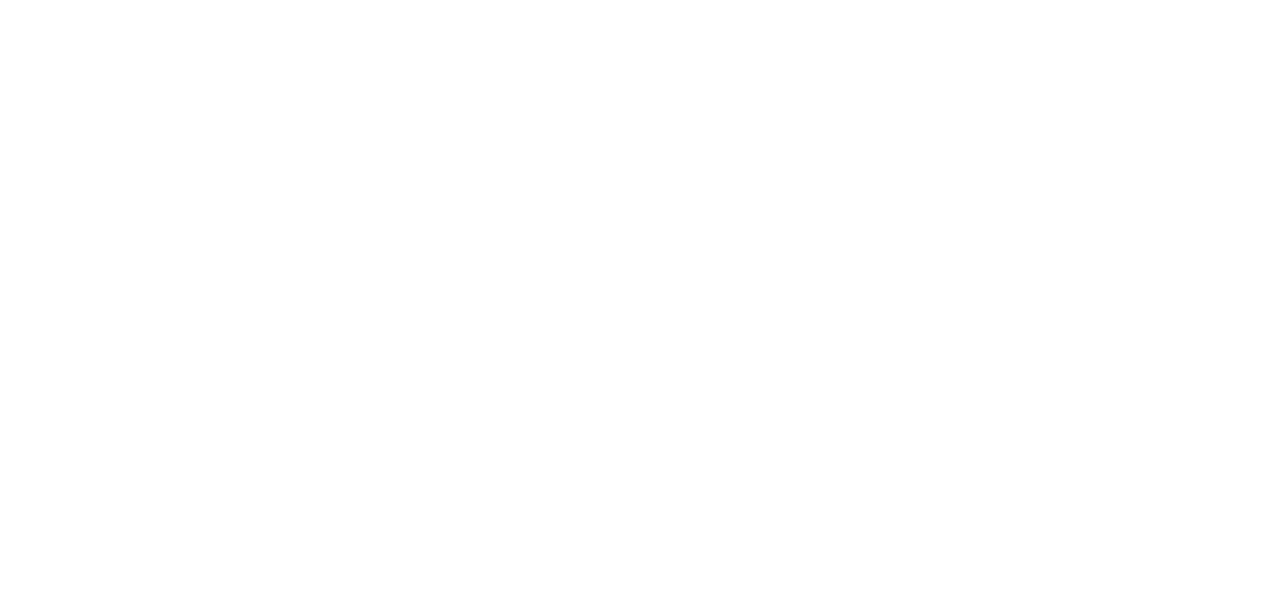 scroll, scrollTop: 0, scrollLeft: 0, axis: both 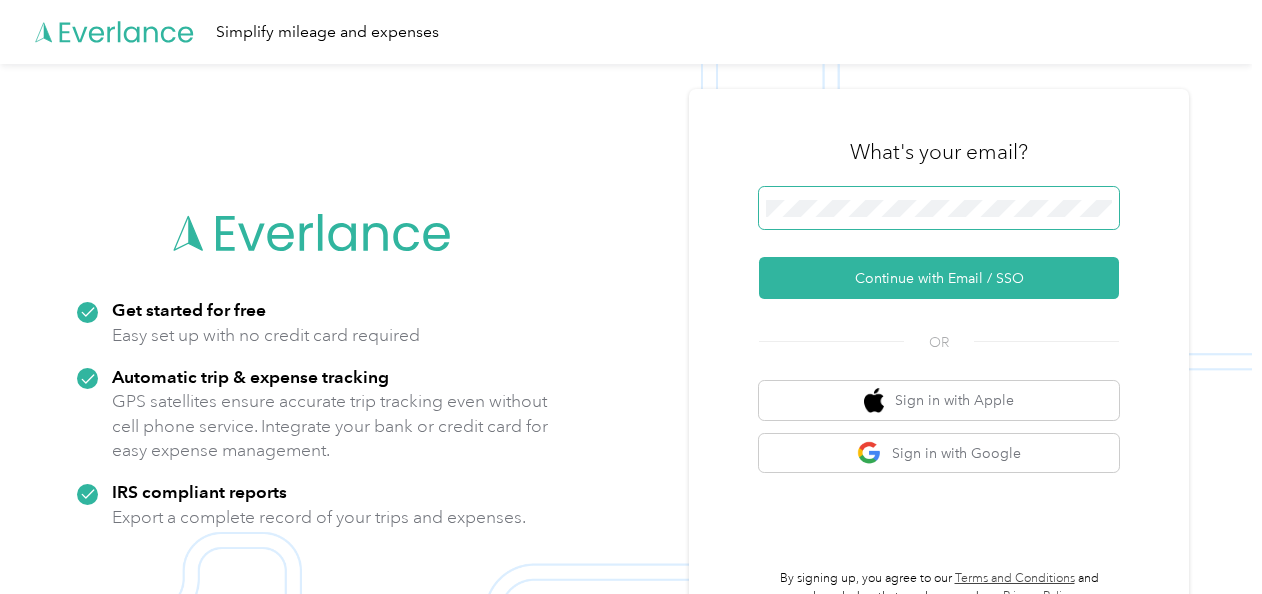 click at bounding box center [939, 208] 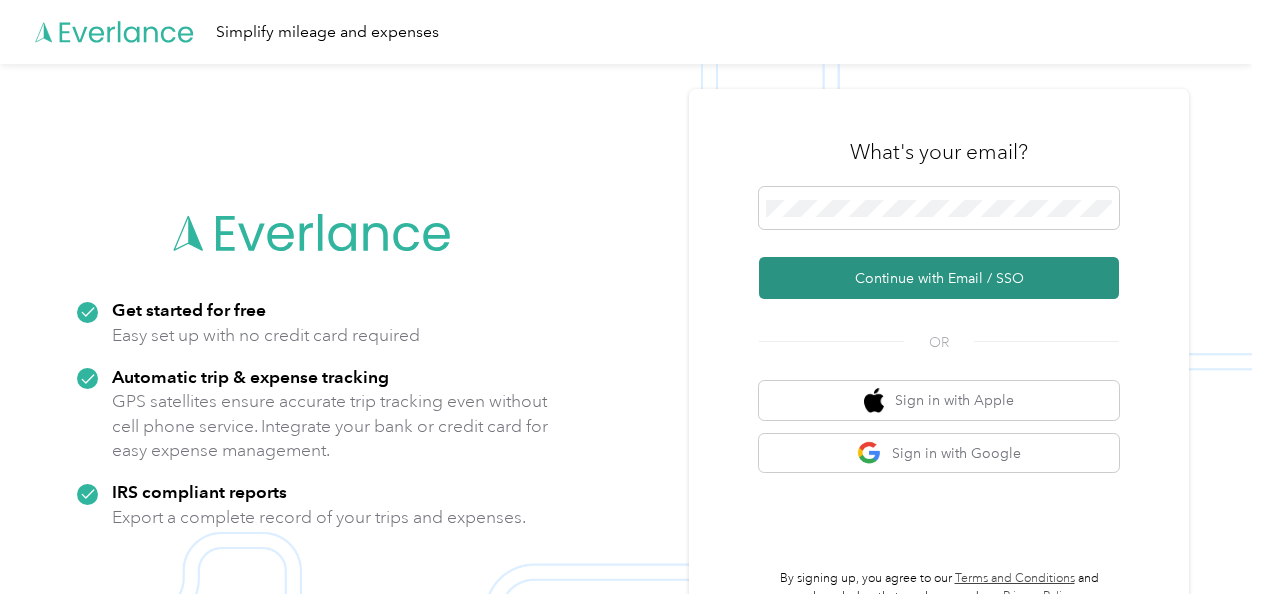 click on "Continue with Email / SSO" at bounding box center [939, 278] 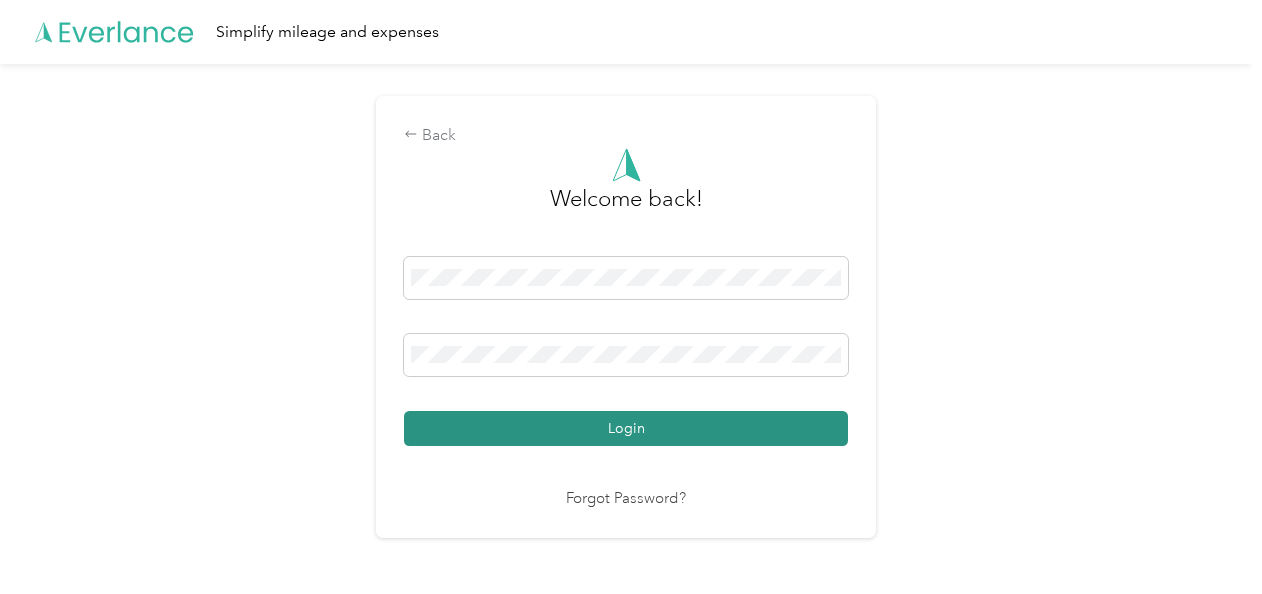 click on "Login" at bounding box center [626, 428] 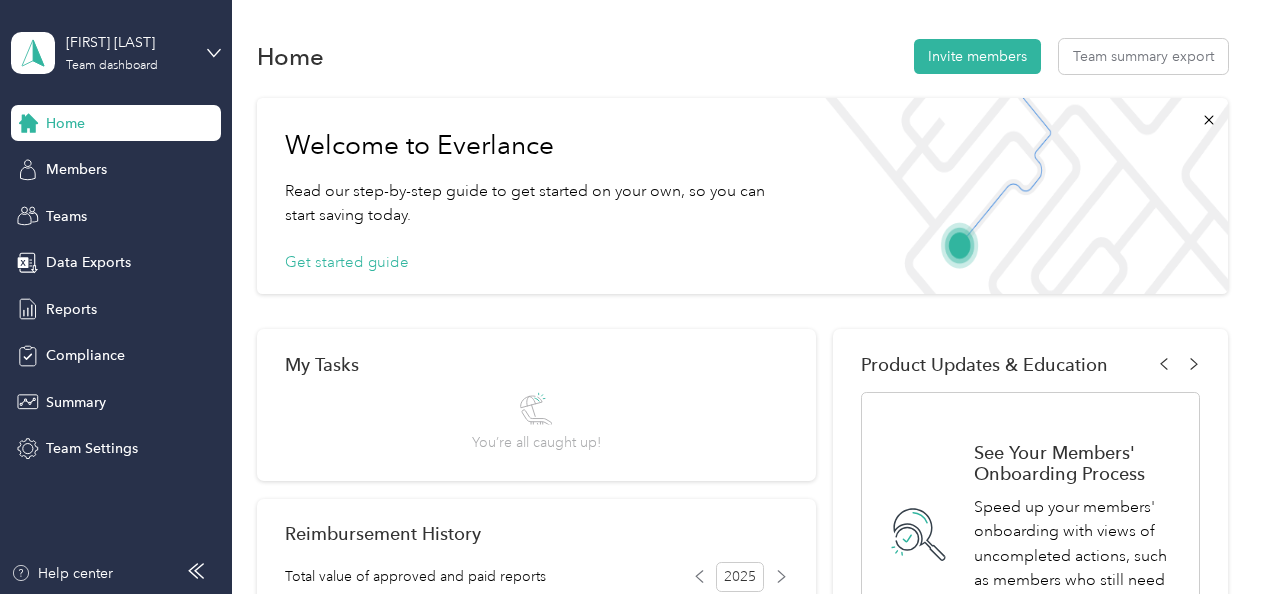 click on "Home" at bounding box center (65, 123) 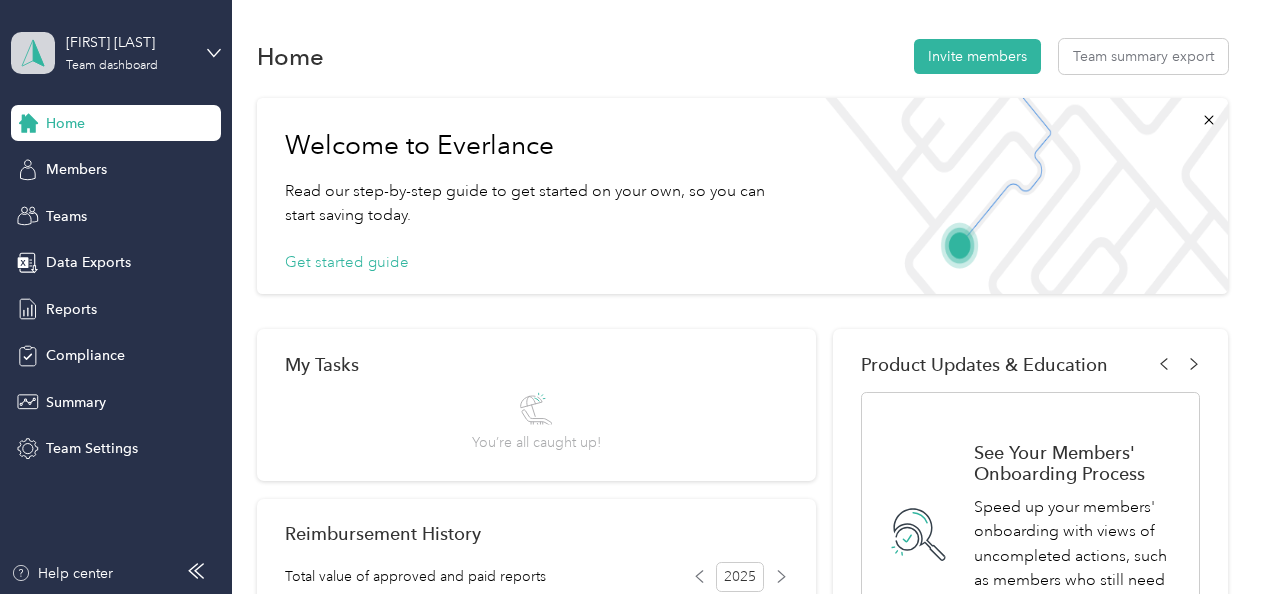 click at bounding box center [33, 53] 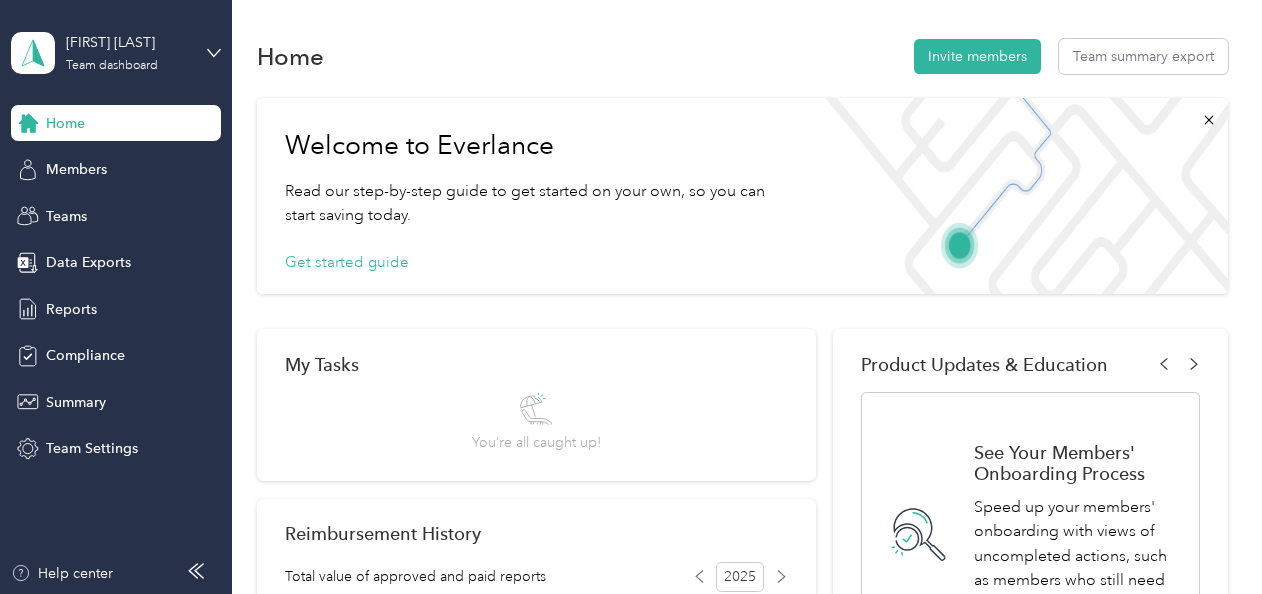 click on "Team dashboard" at bounding box center (163, 164) 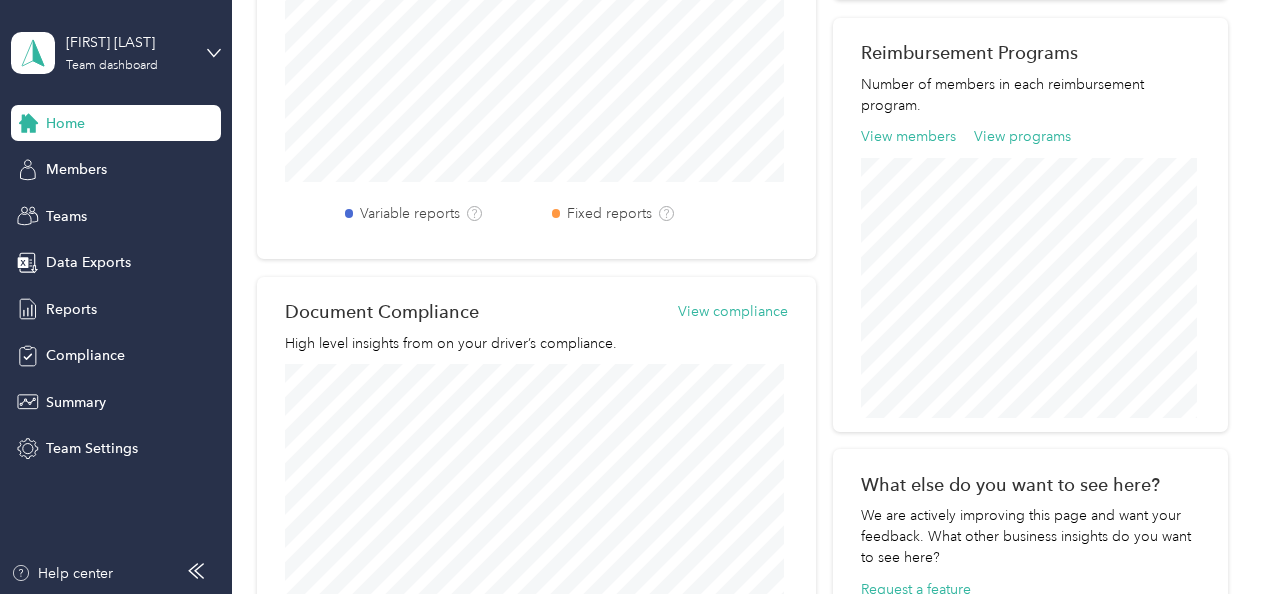scroll, scrollTop: 900, scrollLeft: 0, axis: vertical 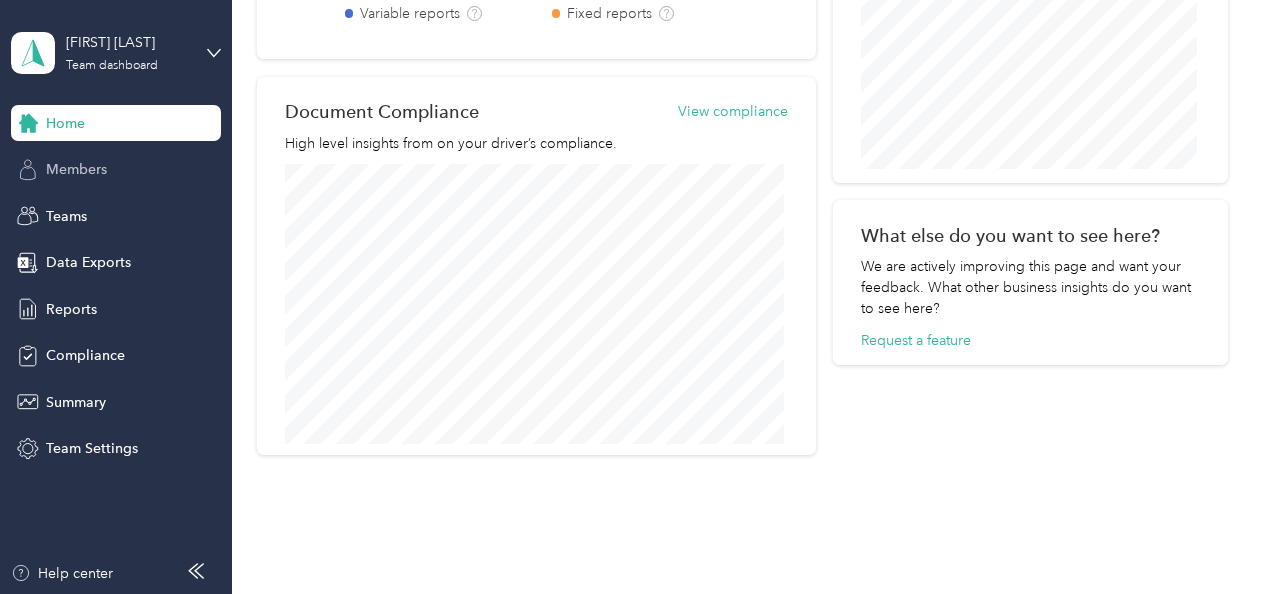 click on "Members" at bounding box center (116, 170) 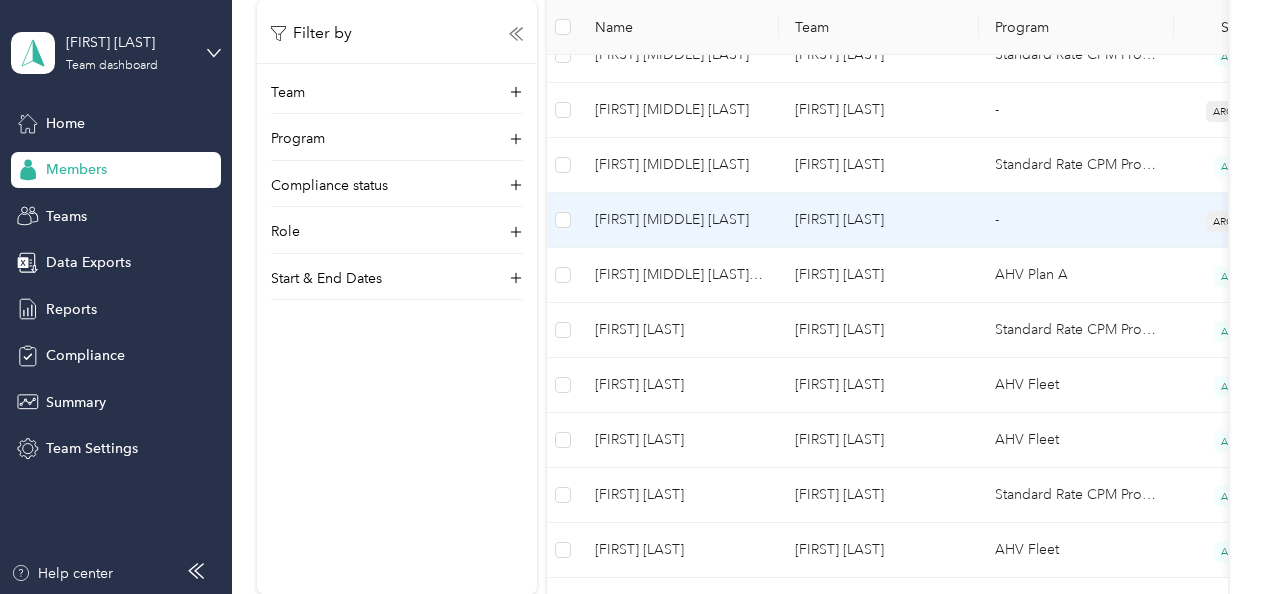 scroll, scrollTop: 700, scrollLeft: 0, axis: vertical 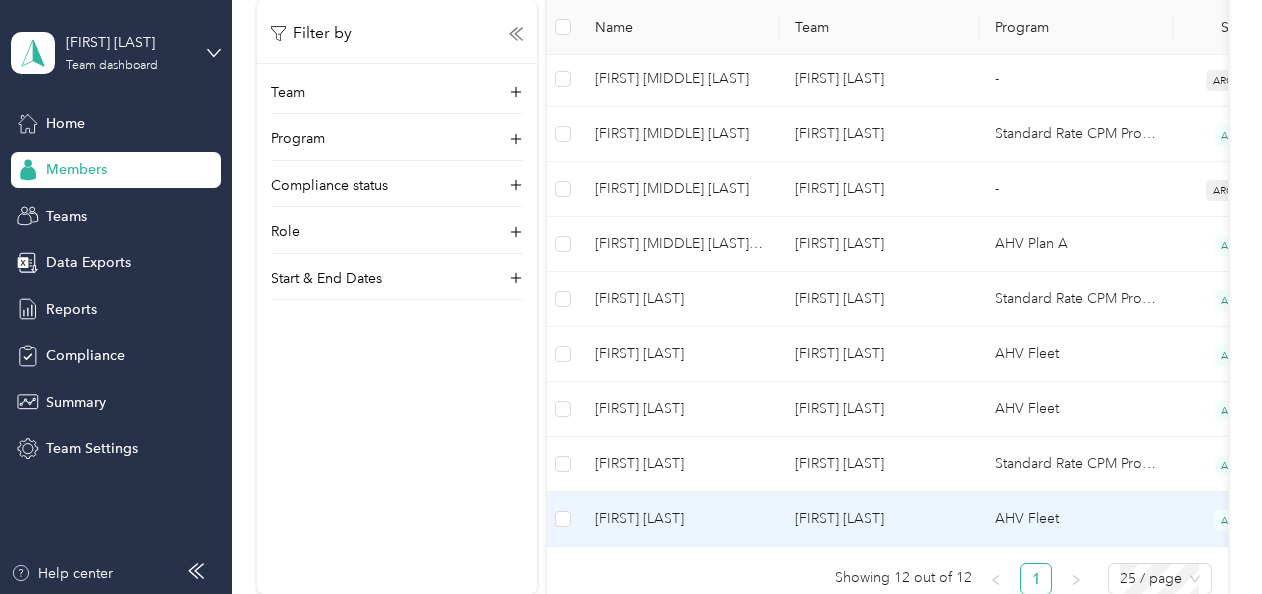 click on "[FIRST] [LAST]" at bounding box center [679, 519] 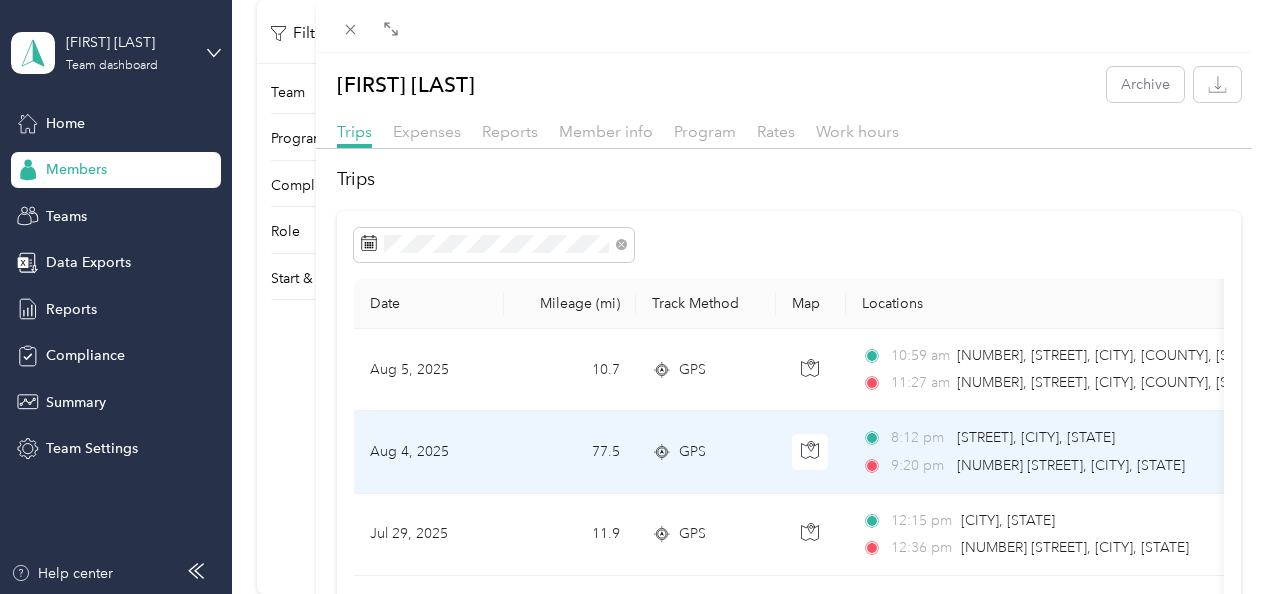 scroll, scrollTop: 100, scrollLeft: 0, axis: vertical 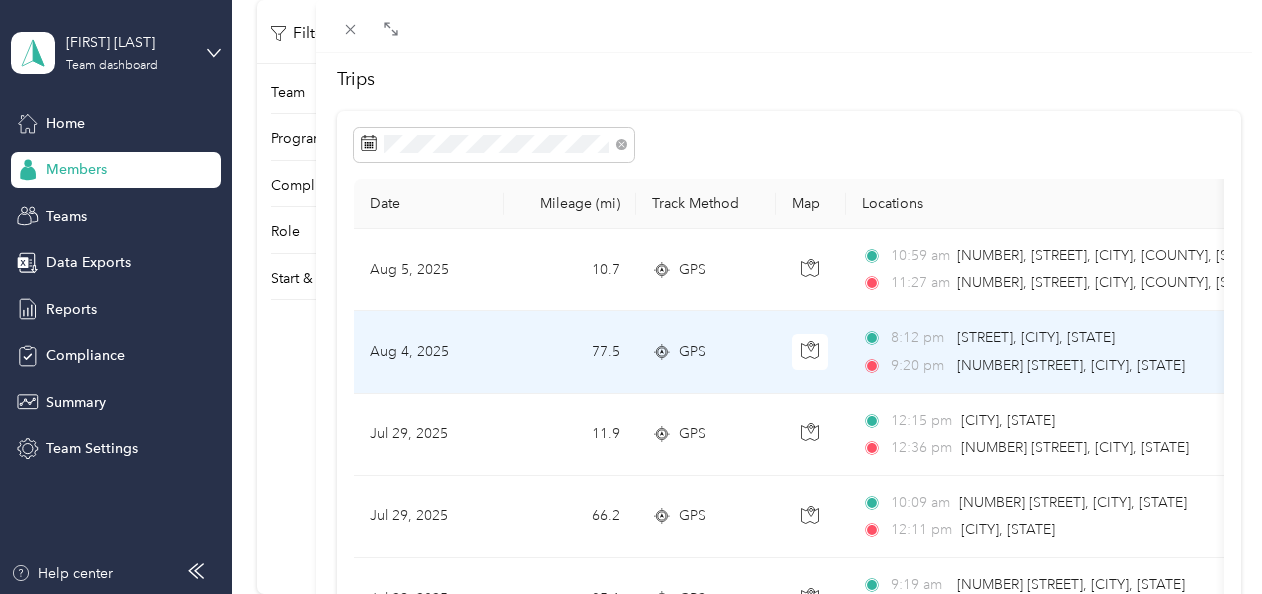 click on "GPS" at bounding box center [706, 352] 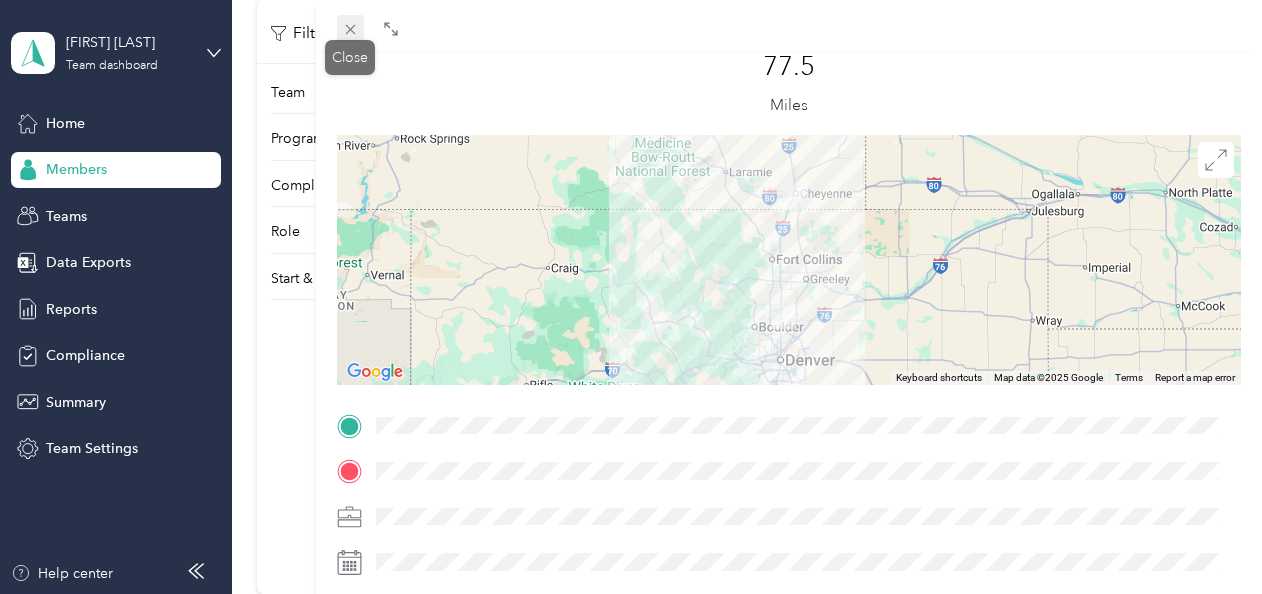 click 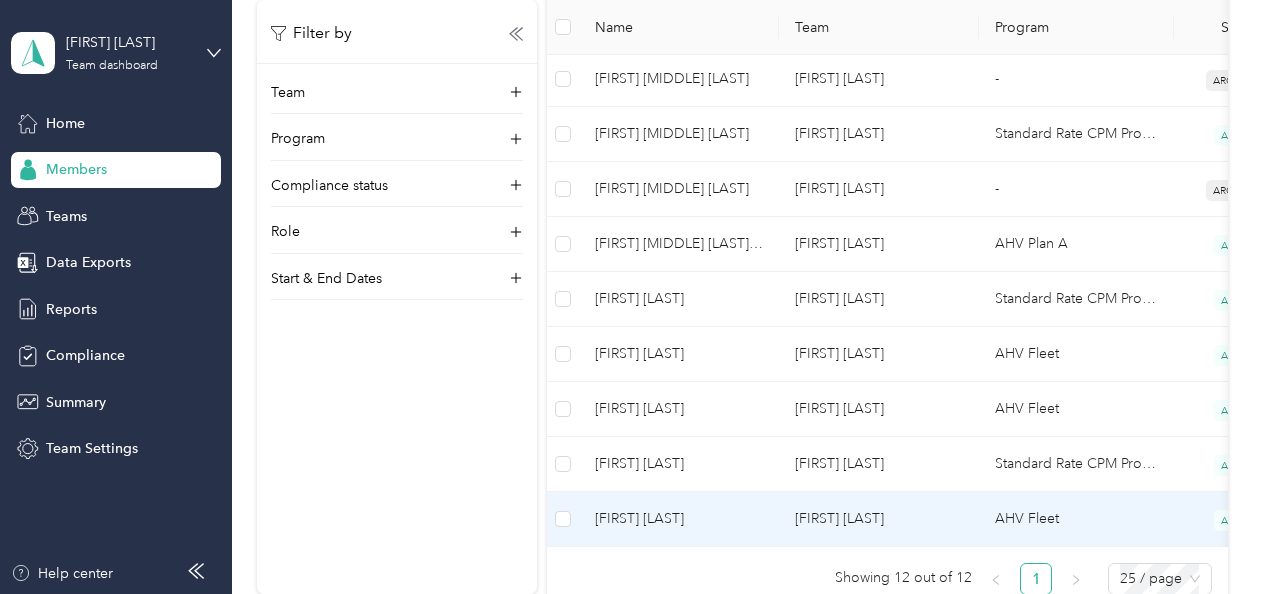 click on "[FIRST] [LAST]" at bounding box center [679, 519] 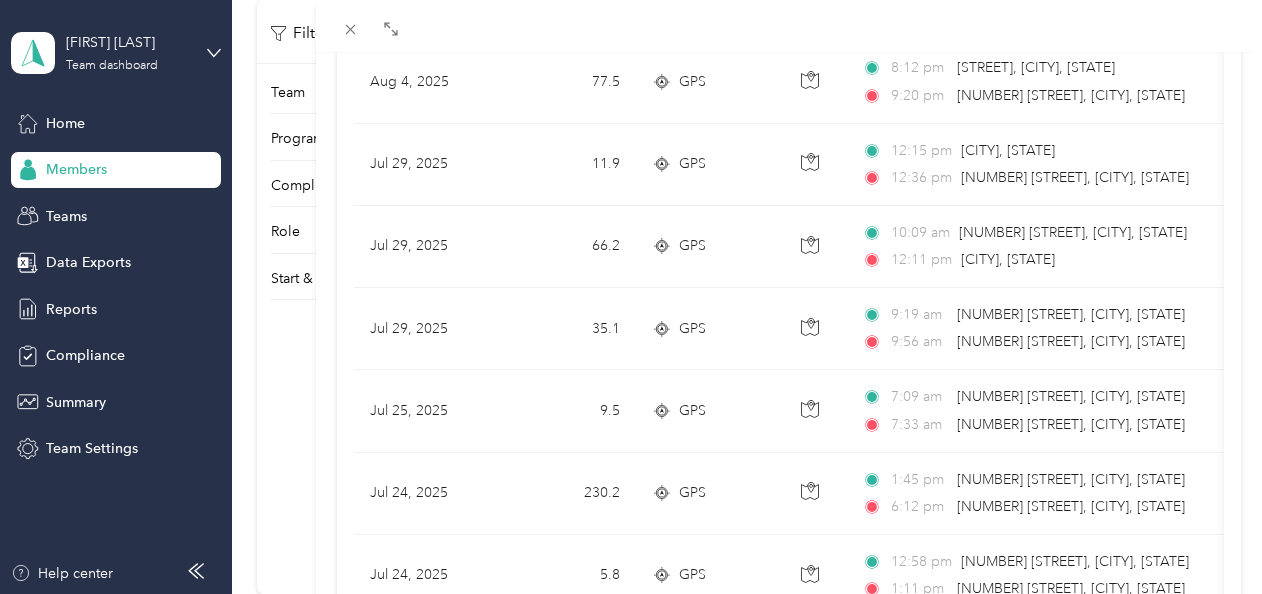 scroll, scrollTop: 152, scrollLeft: 0, axis: vertical 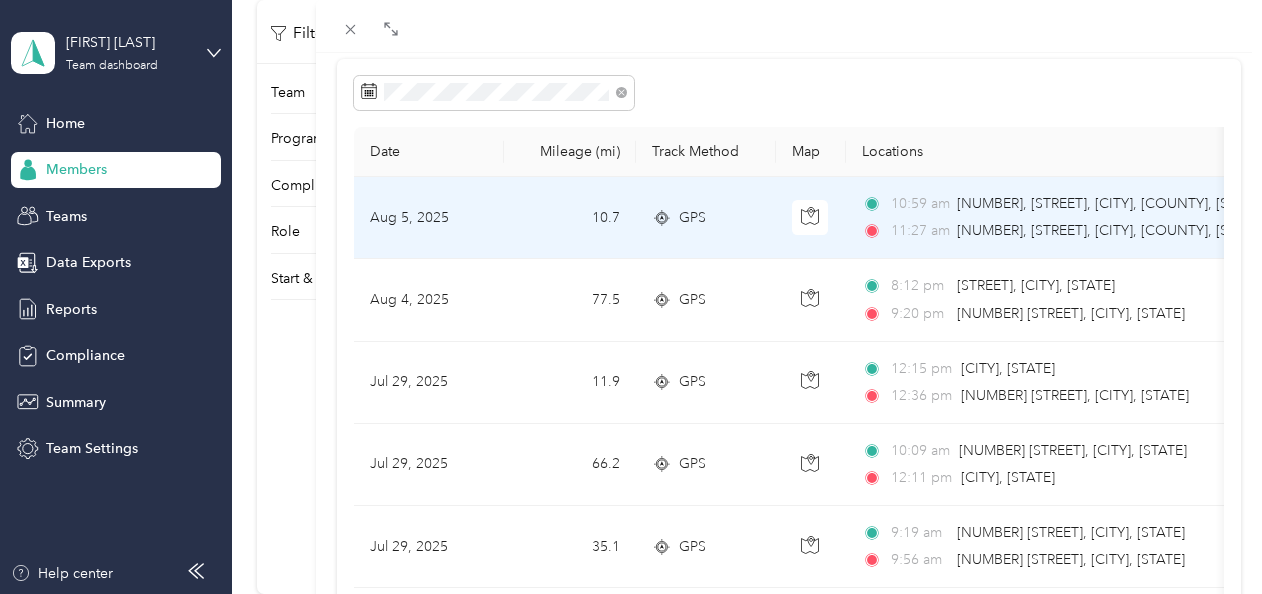 click on "Aug 5, 2025" at bounding box center [429, 218] 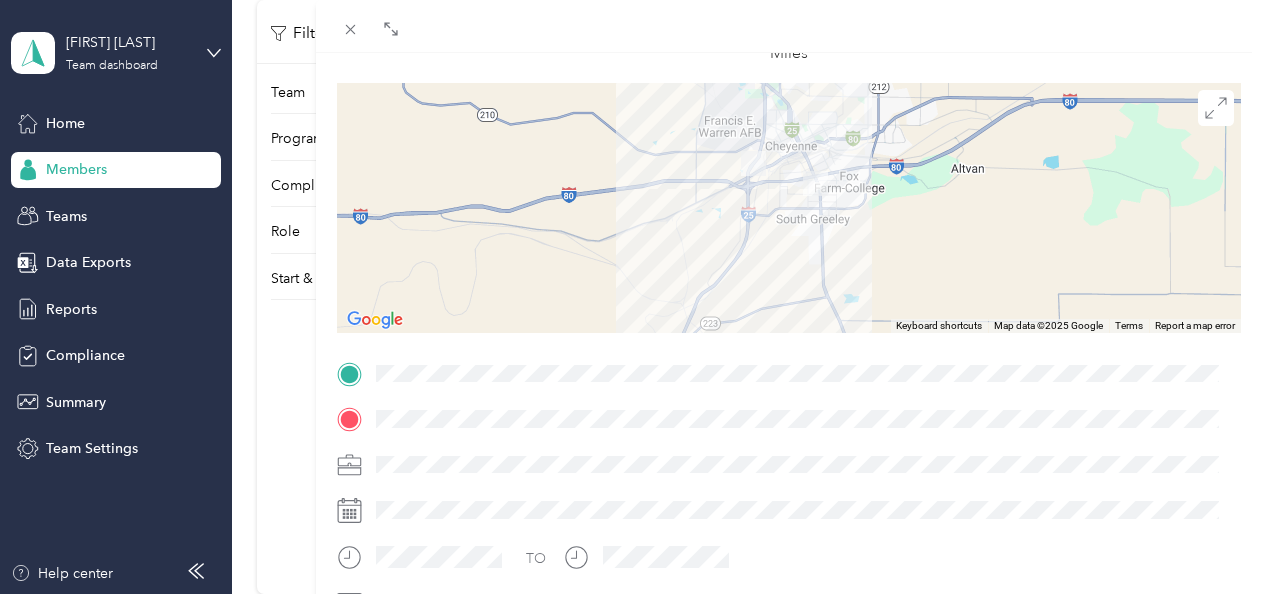 click at bounding box center (789, 208) 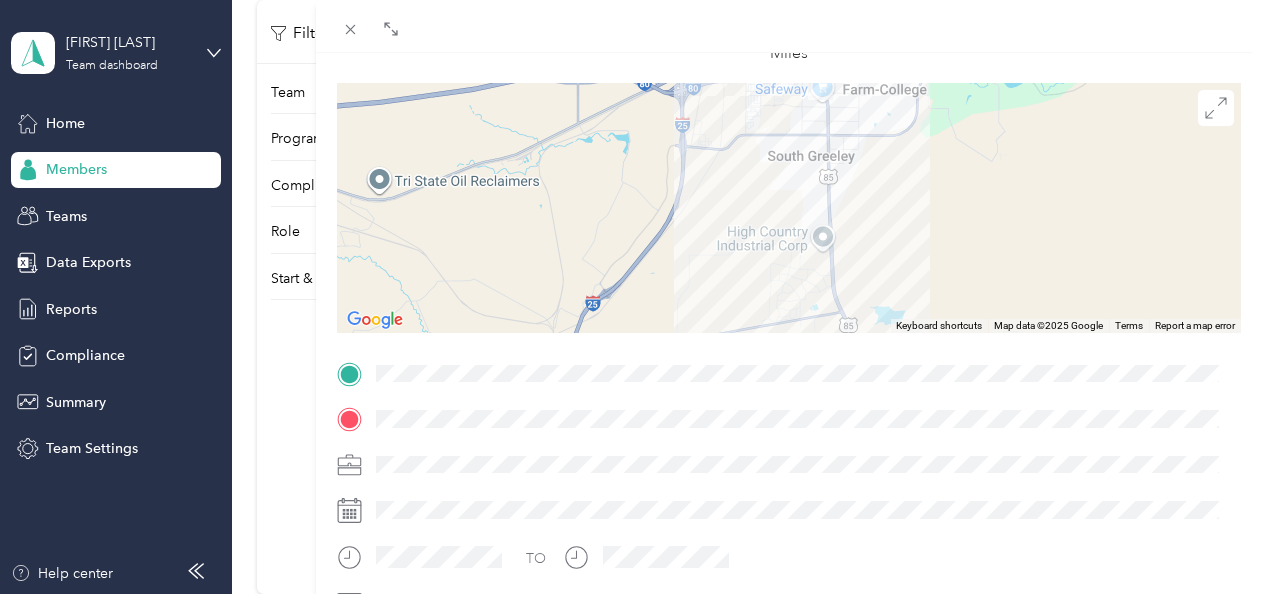 click at bounding box center [789, 208] 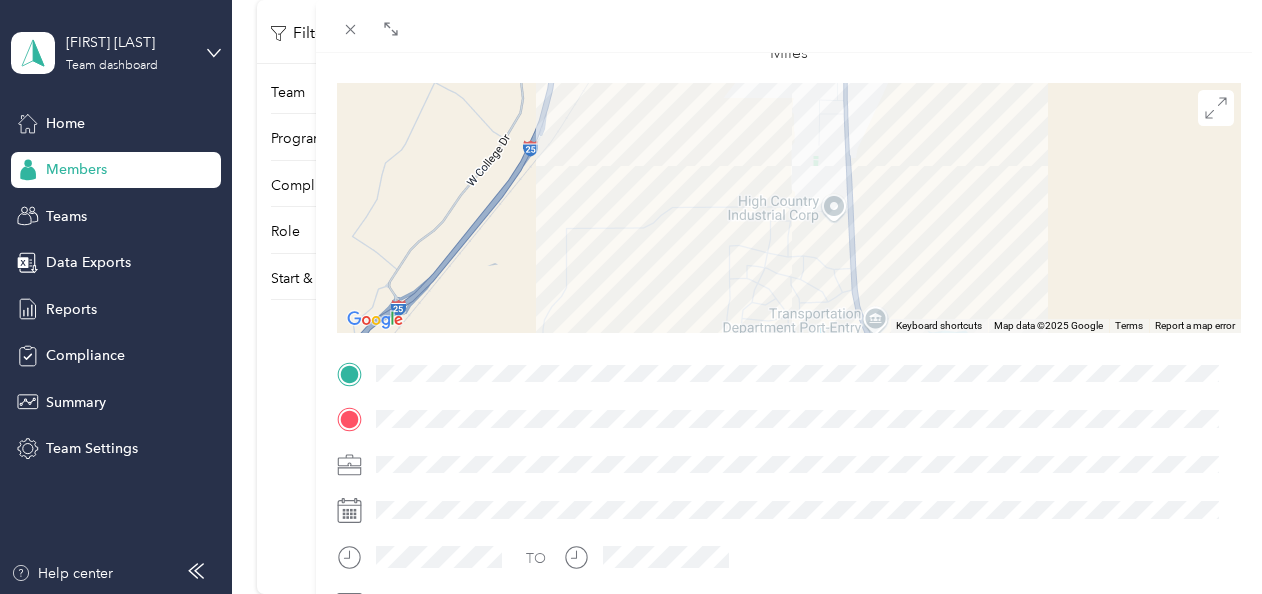 click at bounding box center [789, 208] 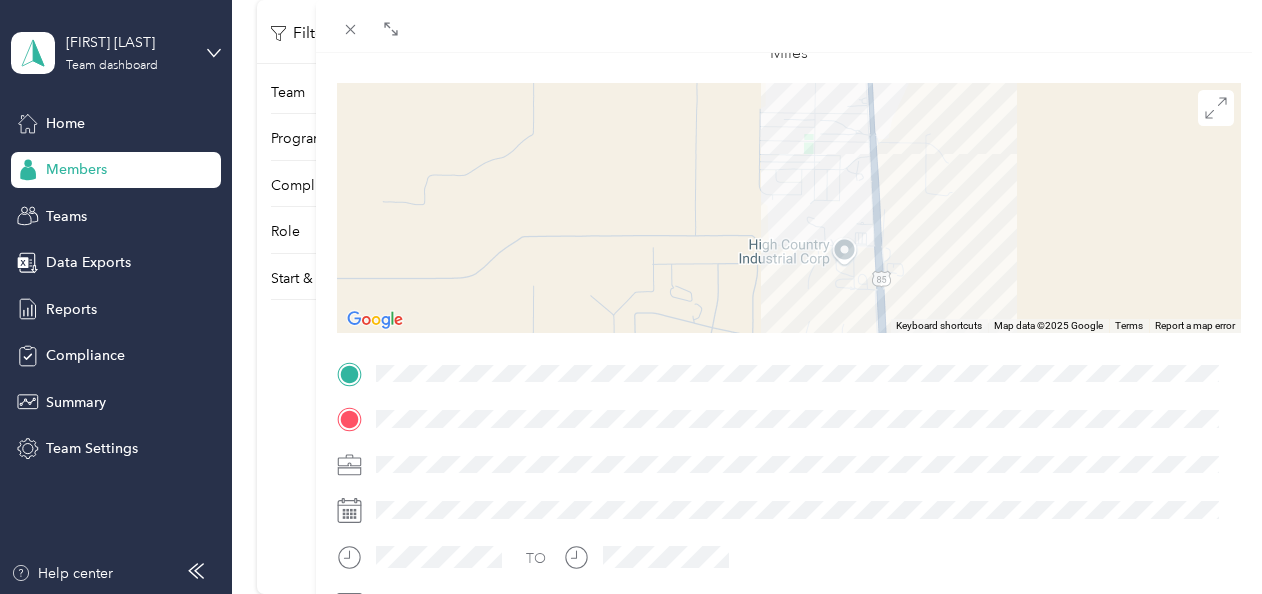 drag, startPoint x: 772, startPoint y: 220, endPoint x: 740, endPoint y: 325, distance: 109.76794 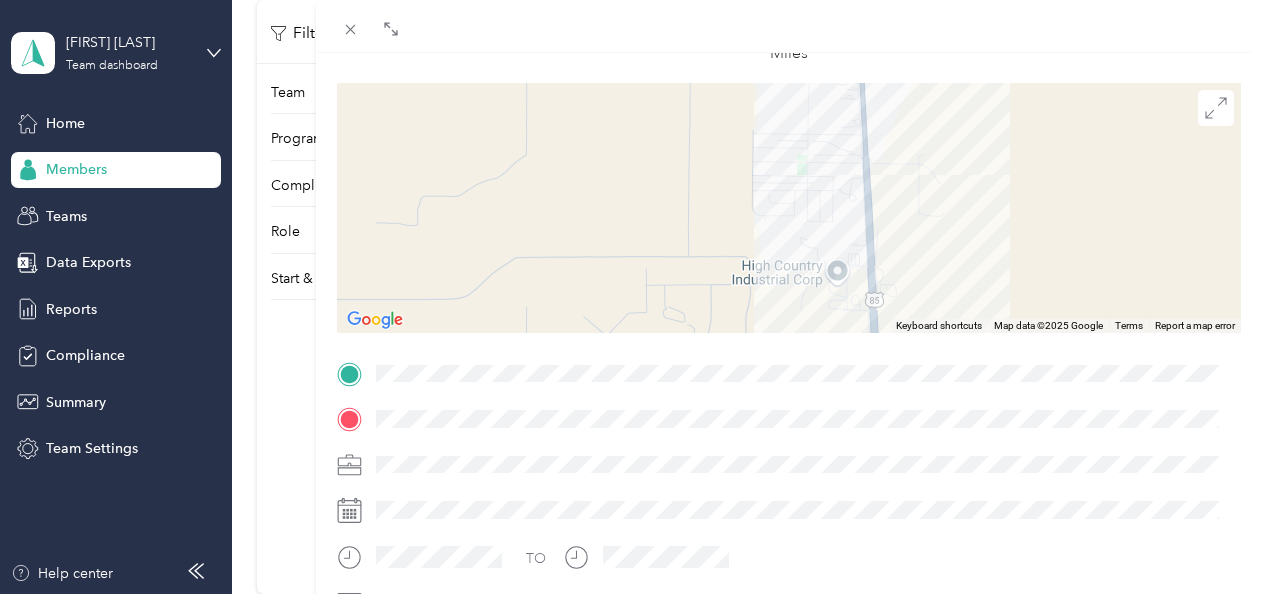 click at bounding box center [789, 208] 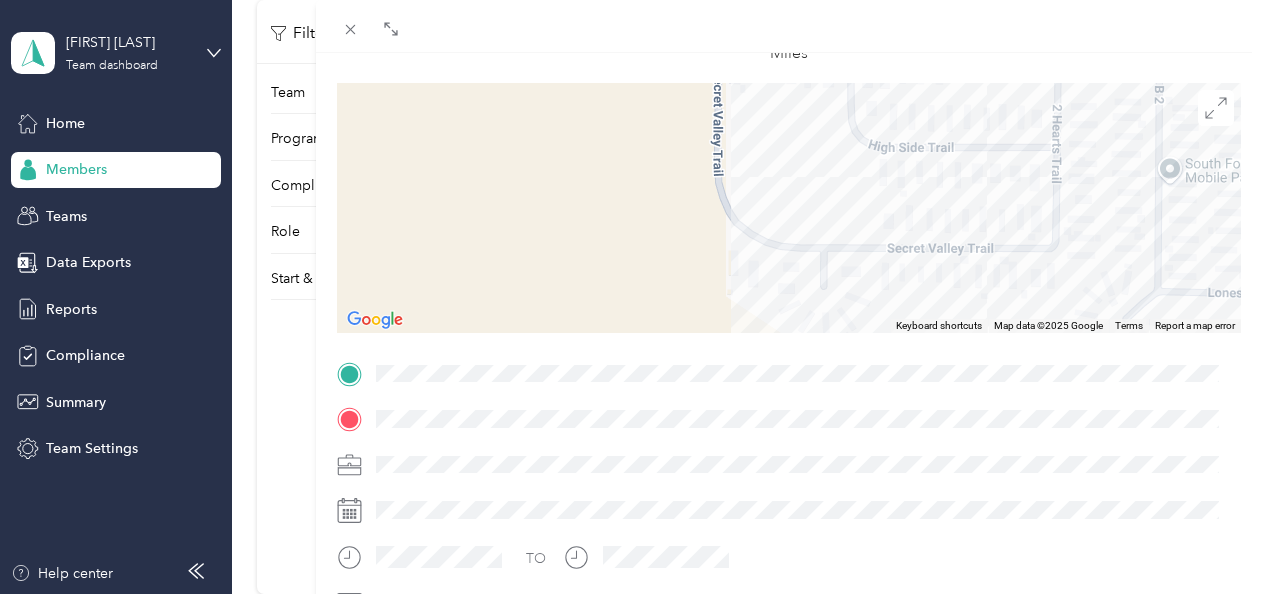 drag, startPoint x: 932, startPoint y: 206, endPoint x: 809, endPoint y: 274, distance: 140.54536 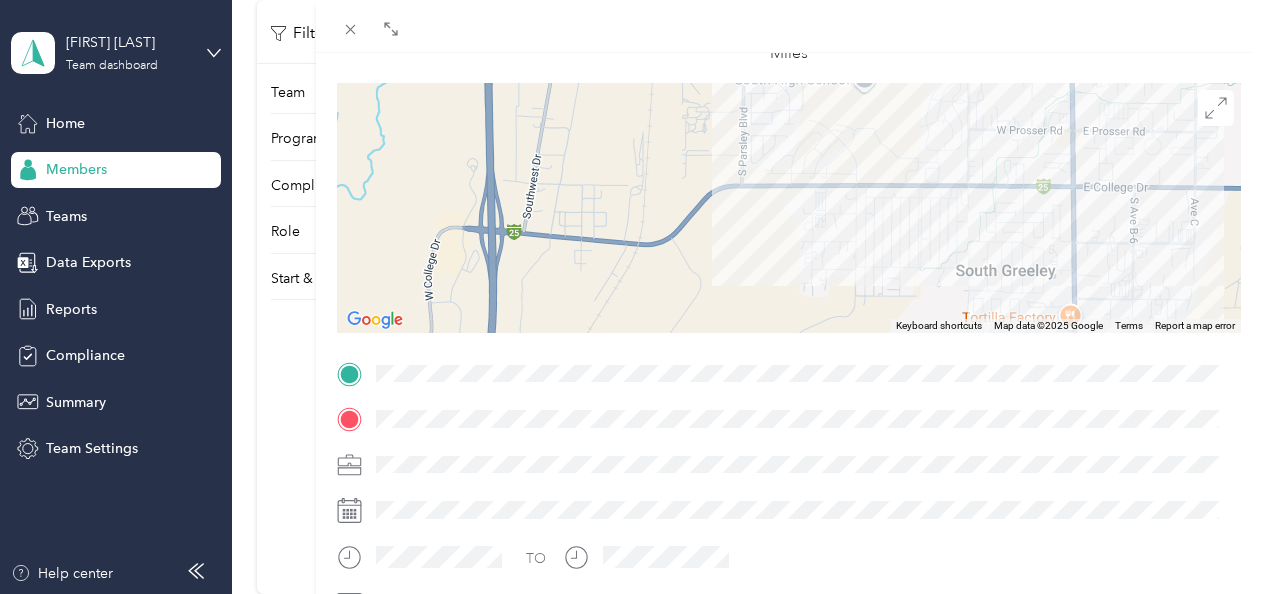 drag, startPoint x: 758, startPoint y: 136, endPoint x: 794, endPoint y: 312, distance: 179.64409 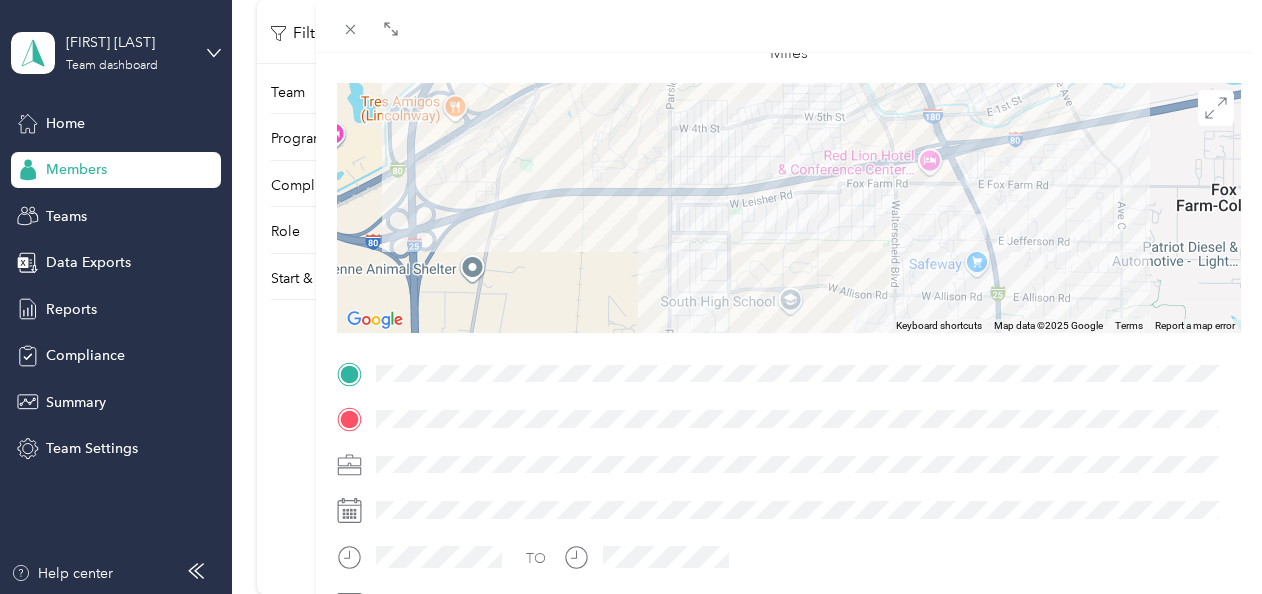 drag, startPoint x: 754, startPoint y: 175, endPoint x: 665, endPoint y: 335, distance: 183.08742 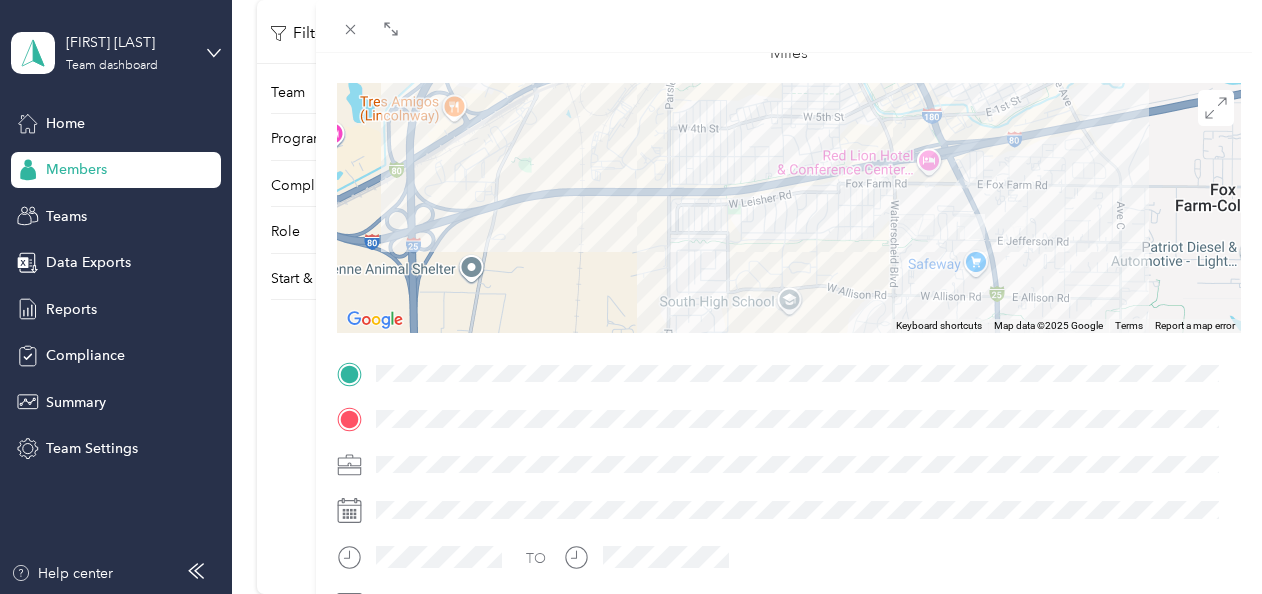 click at bounding box center (789, 208) 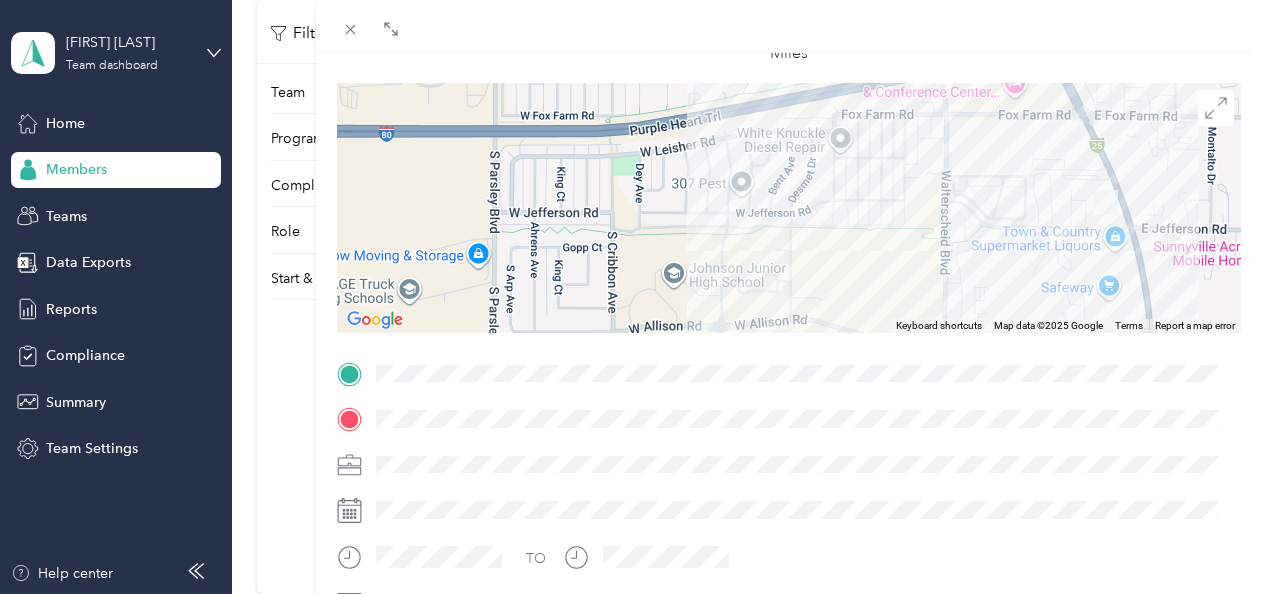 click at bounding box center (789, 208) 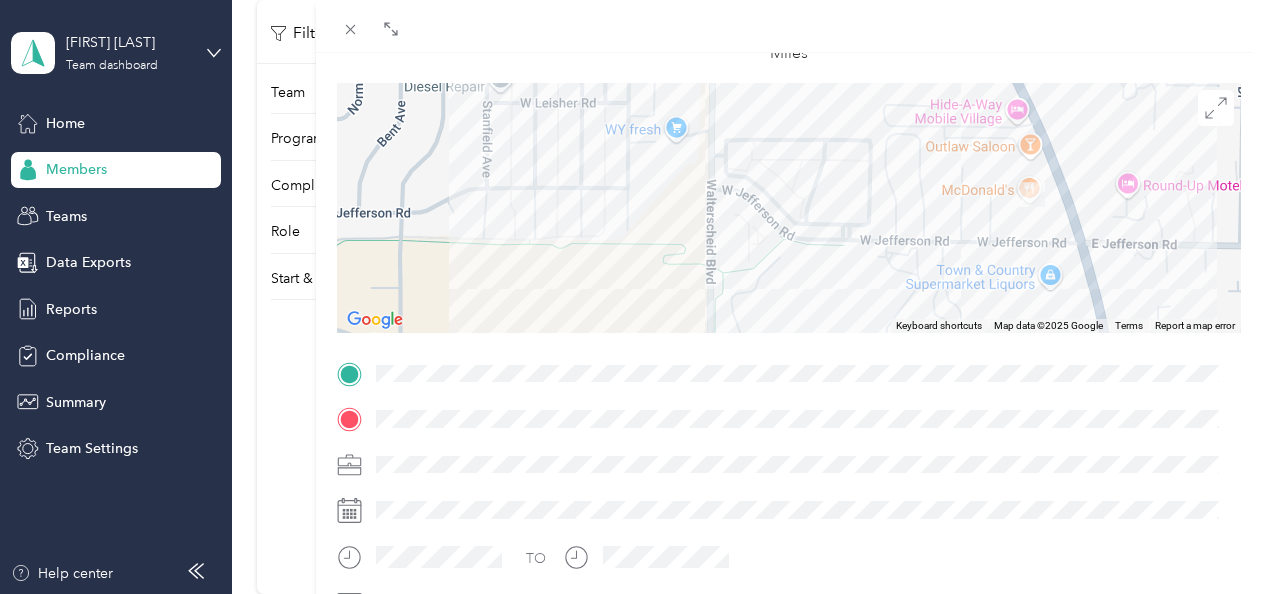 drag, startPoint x: 1080, startPoint y: 253, endPoint x: 756, endPoint y: 284, distance: 325.47964 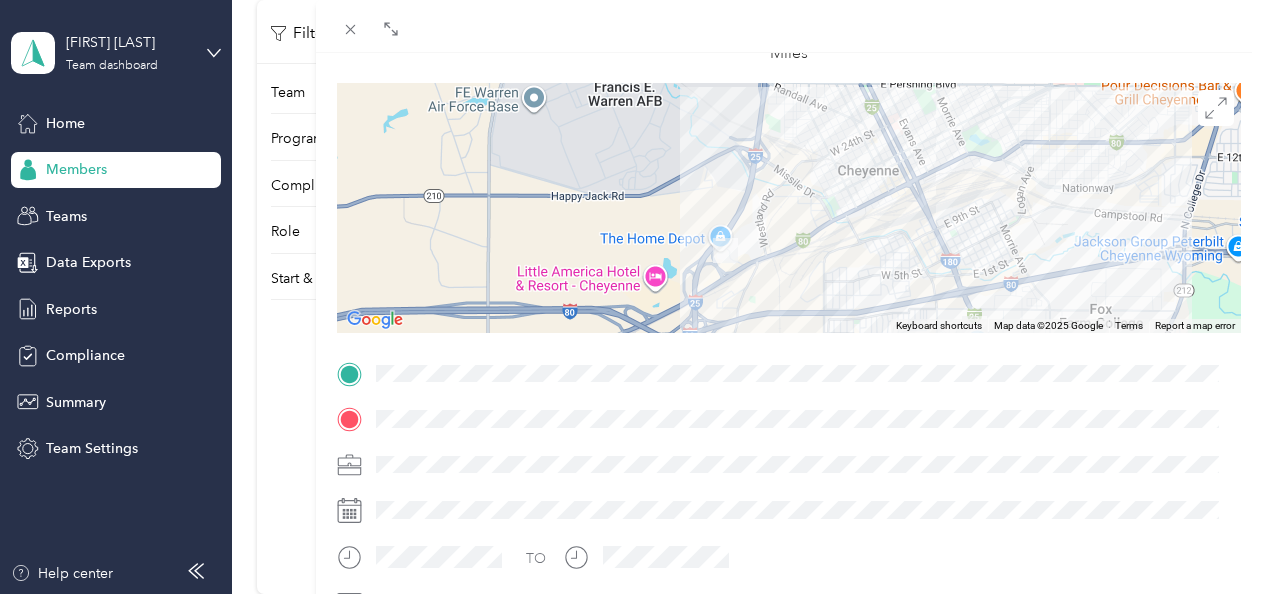 drag, startPoint x: 606, startPoint y: 173, endPoint x: 719, endPoint y: 276, distance: 152.89867 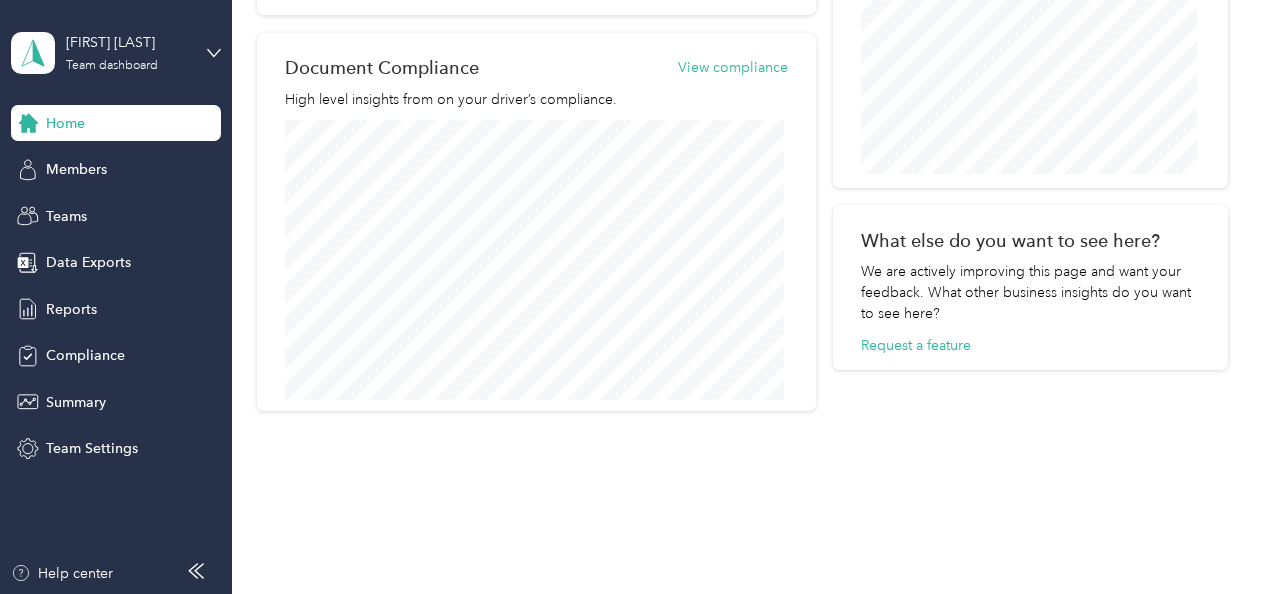 scroll, scrollTop: 966, scrollLeft: 0, axis: vertical 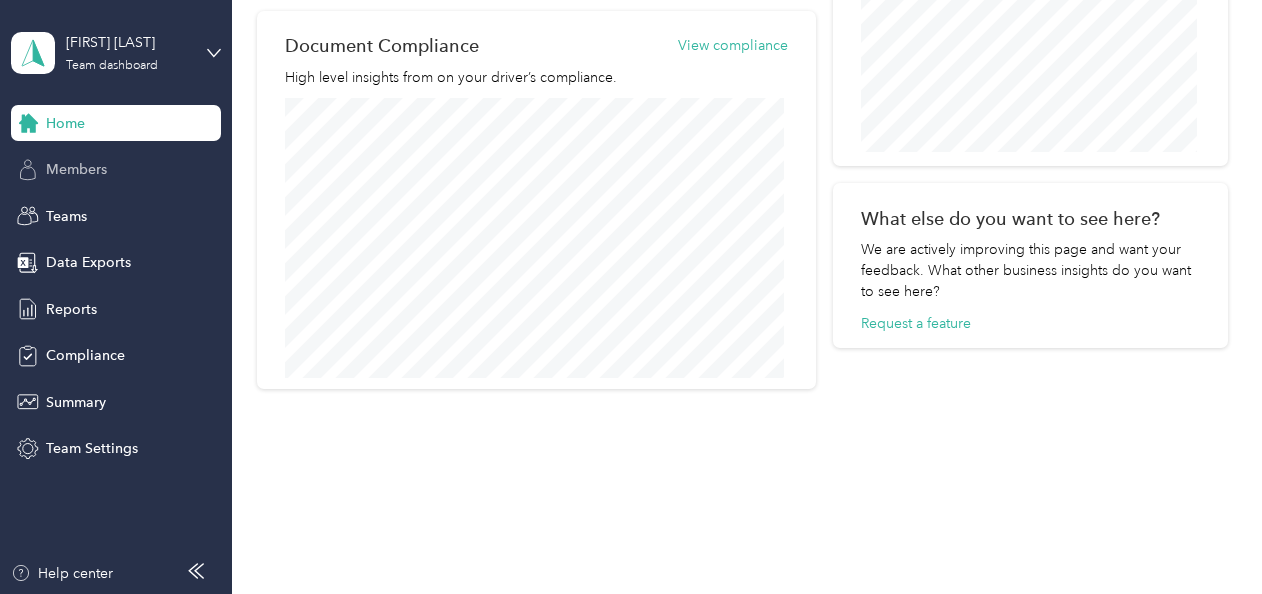 click on "Members" at bounding box center (116, 170) 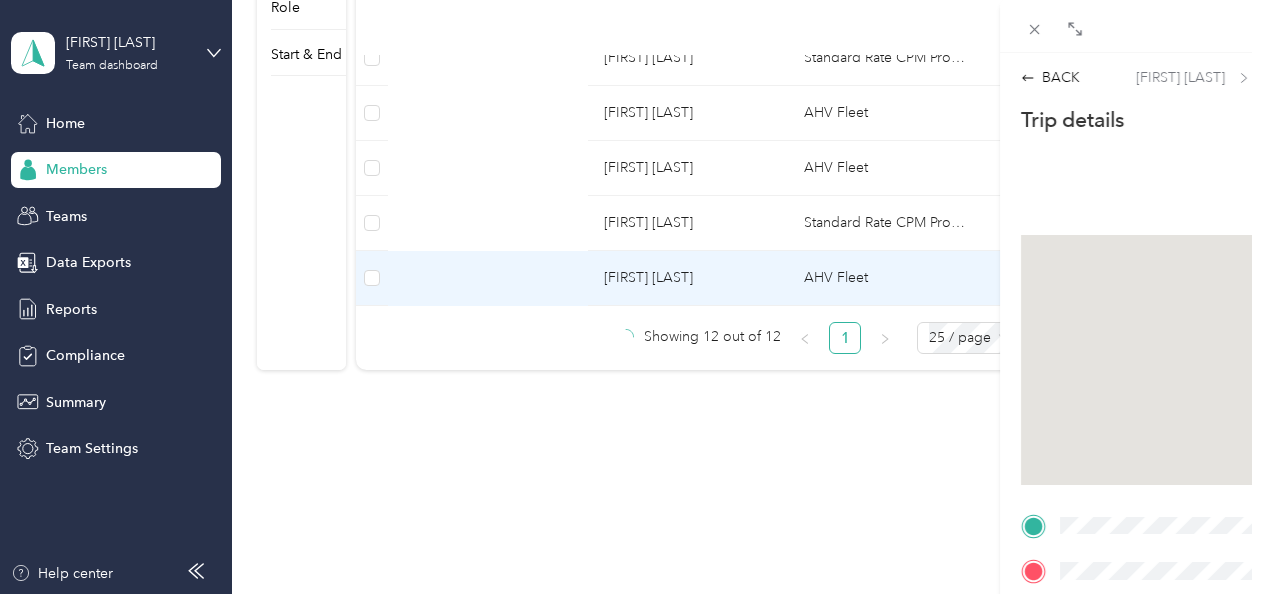 scroll, scrollTop: 952, scrollLeft: 0, axis: vertical 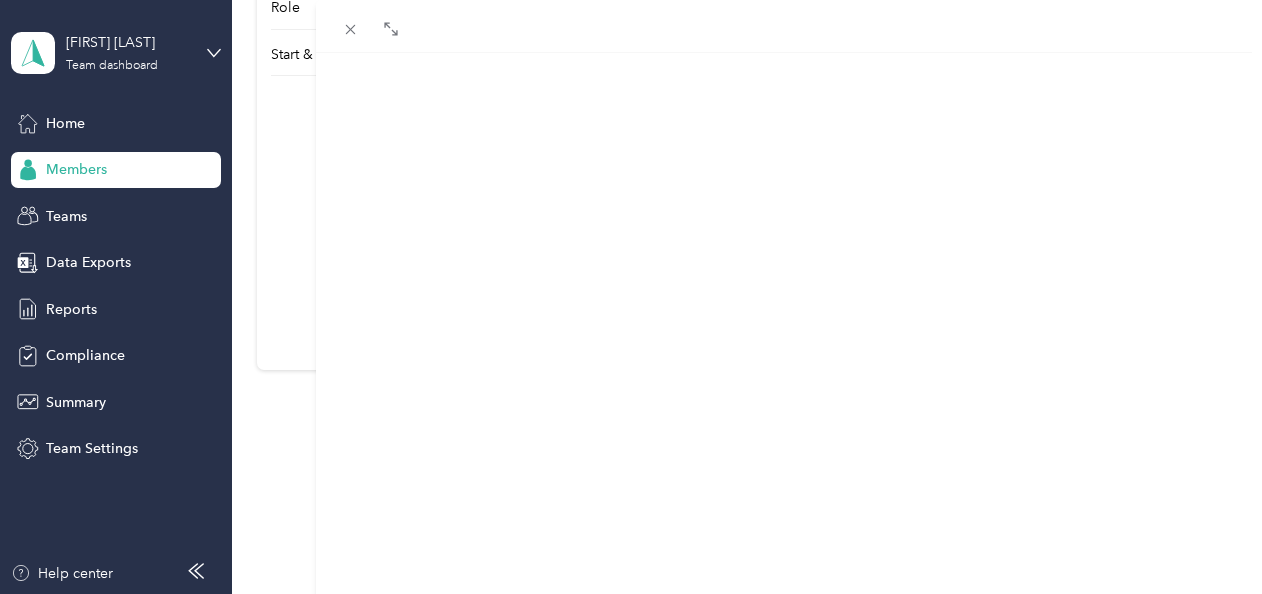 click on "BACK [FIRST] [LAST] Trips Trip details Trip details This trip cannot be edited because it is either under review, approved, or paid. Contact your Team Manager to edit it. [DISTANCE] Miles TO" at bounding box center [631, 297] 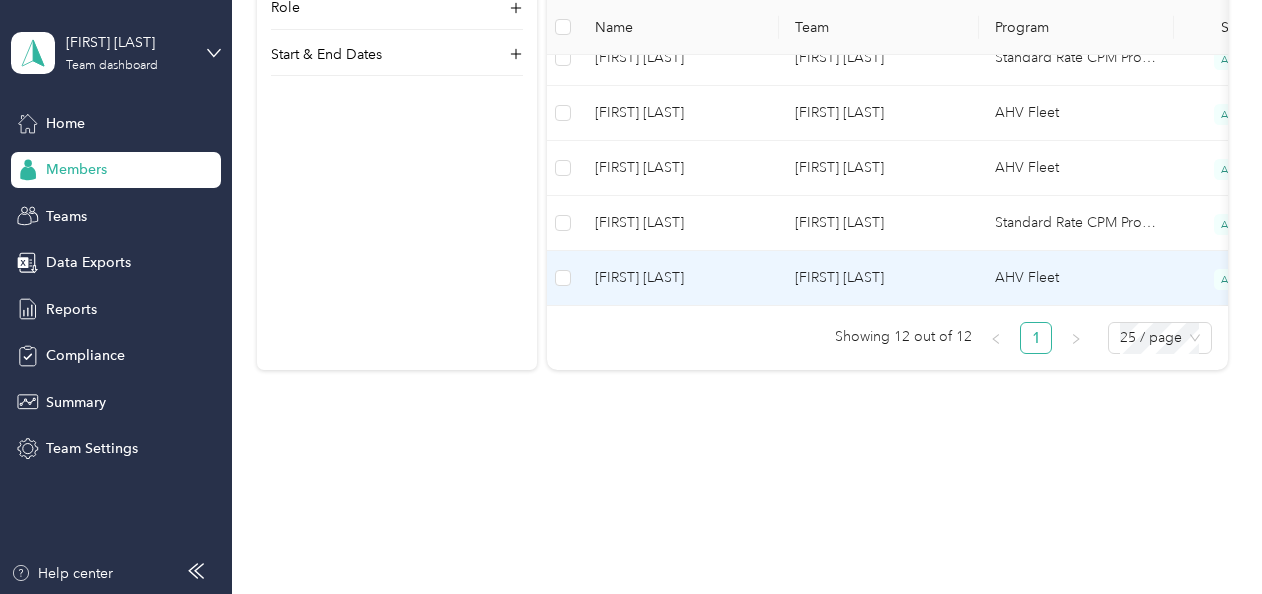 click on "[FIRST] [LAST]" at bounding box center [679, 278] 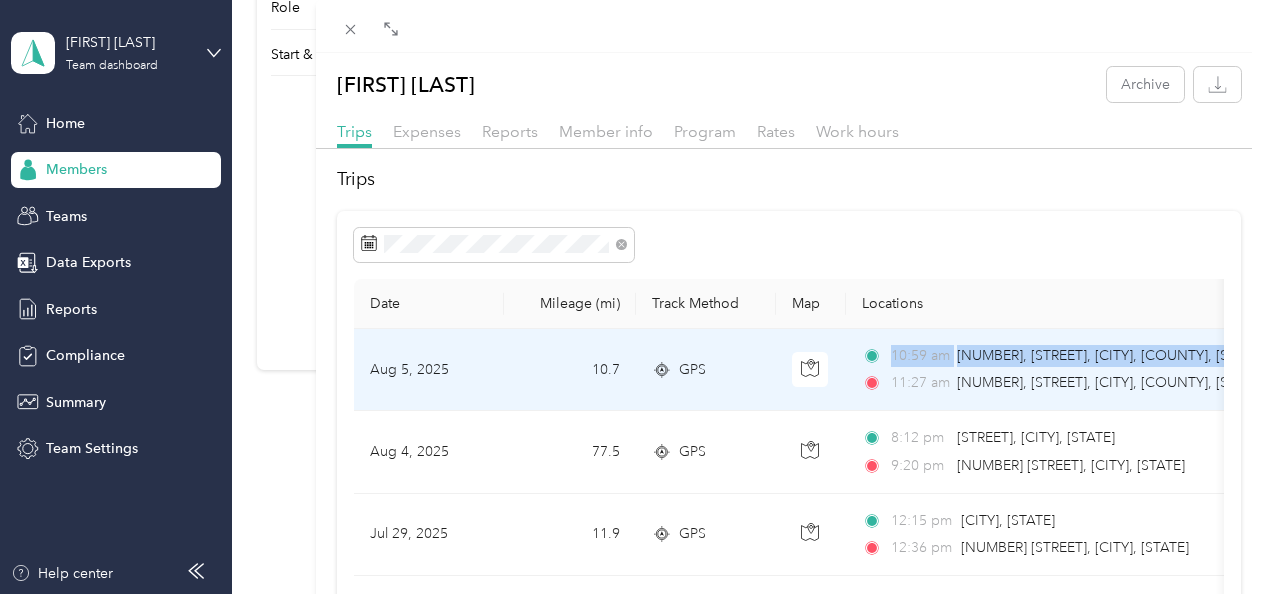 click on "[DATE] [TIME] [DISTANCE] [NUMBER], [STREET], [CITY], [COUNTY], [STATE], [POSTAL_CODE] [TIME] [NUMBER], [STREET], [CITY], [COUNTY], [STATE], [POSTAL_CODE] [CURRENCY] [BRAND]" at bounding box center [1040, 370] 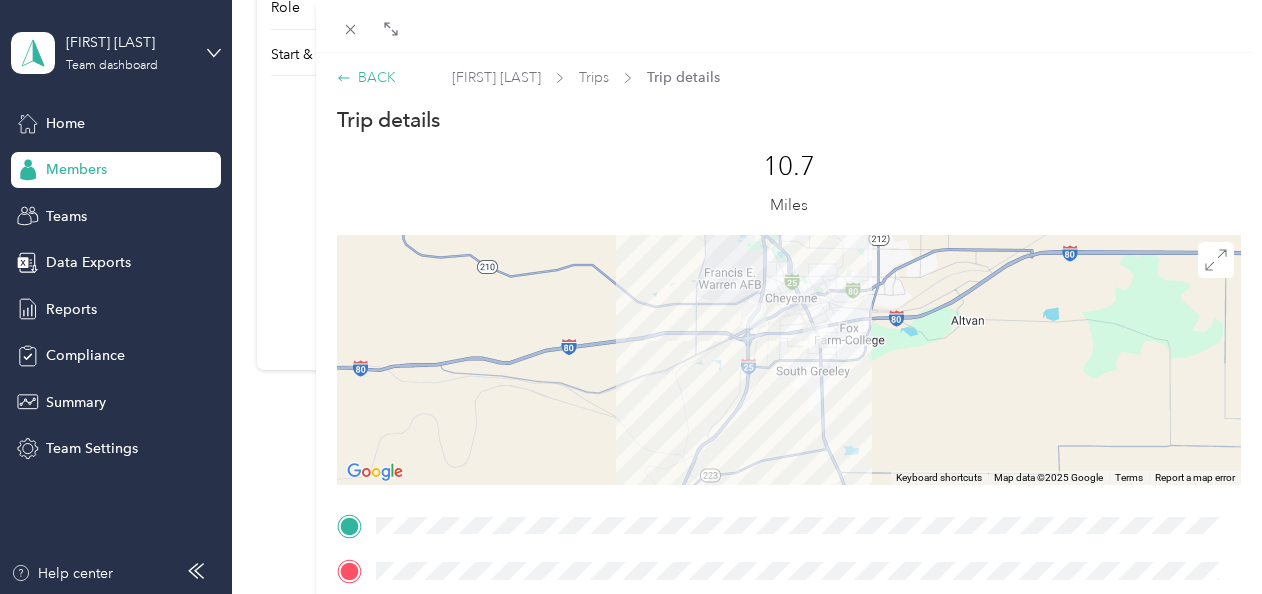 click on "BACK" at bounding box center [366, 77] 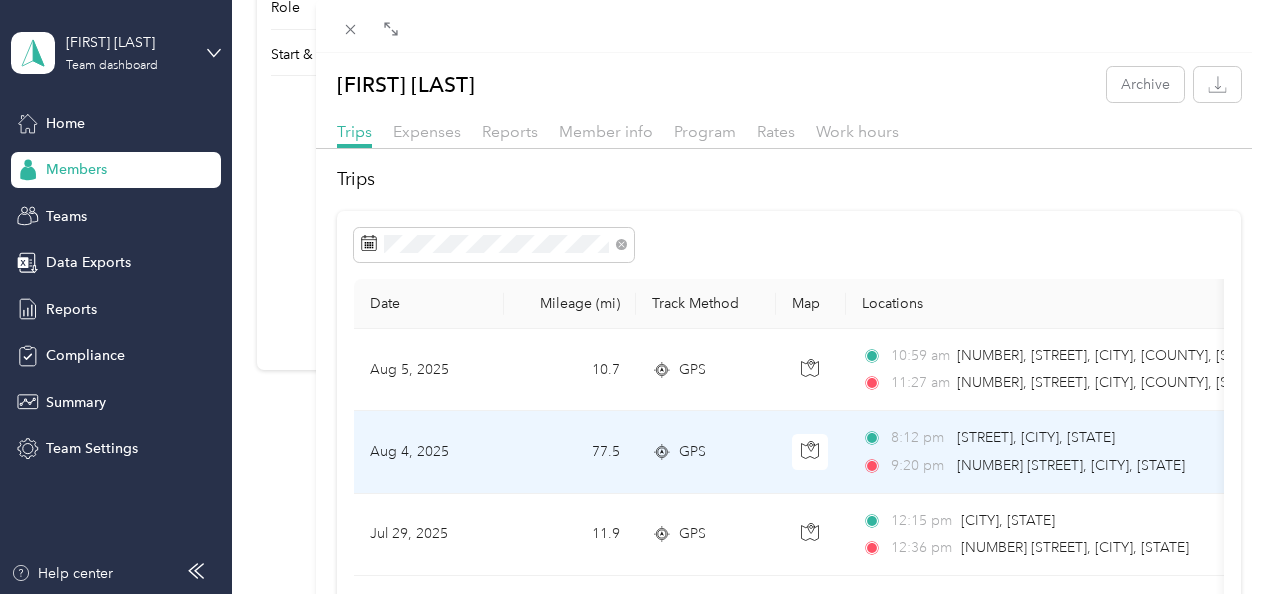 click on "9:20 pm" at bounding box center (919, 466) 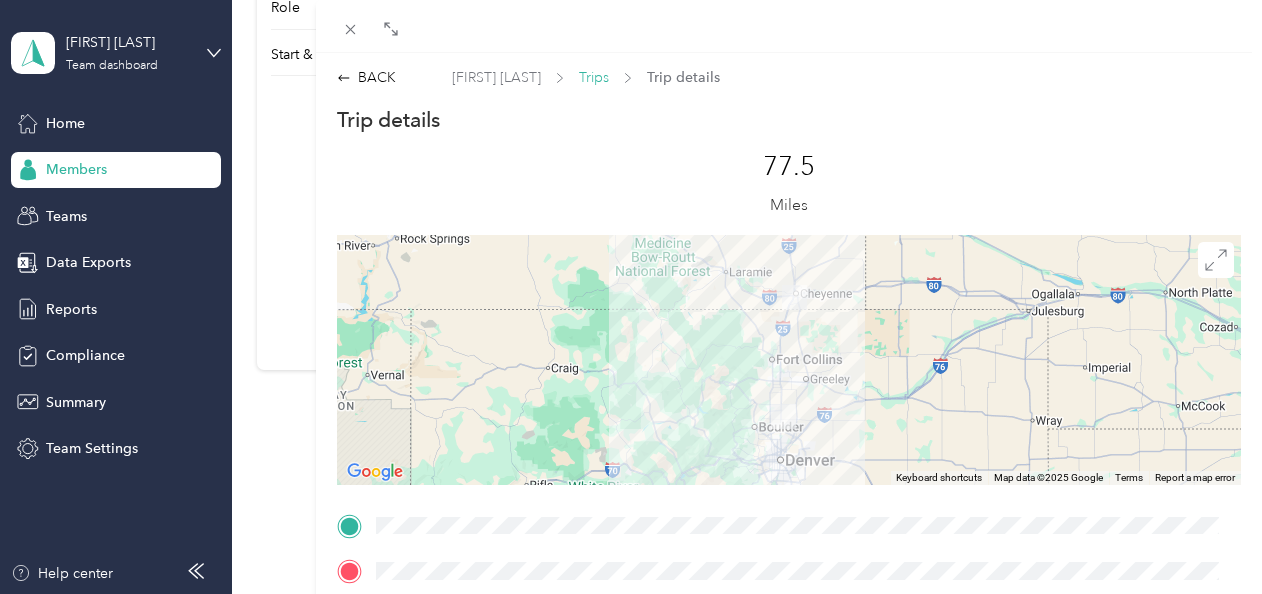 click on "Trips" at bounding box center [594, 77] 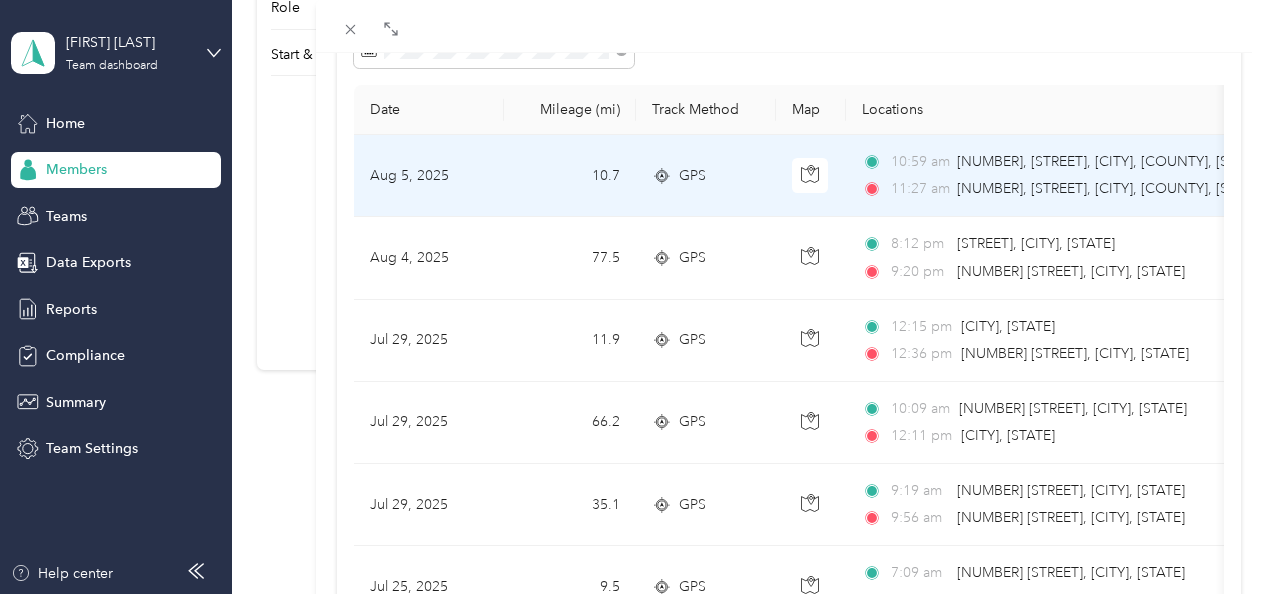 scroll, scrollTop: 200, scrollLeft: 0, axis: vertical 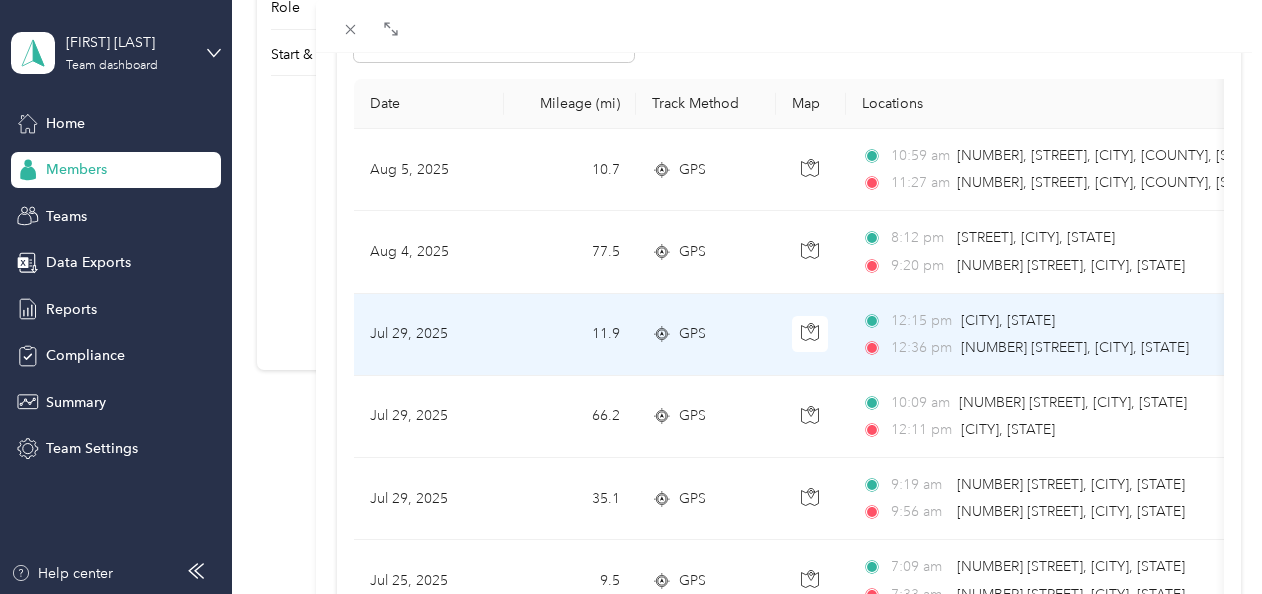click on "[TIME] [CITY], [STATE] [TIME] [NUMBER] [STREET], [CITY], [STATE]" at bounding box center (1072, 334) 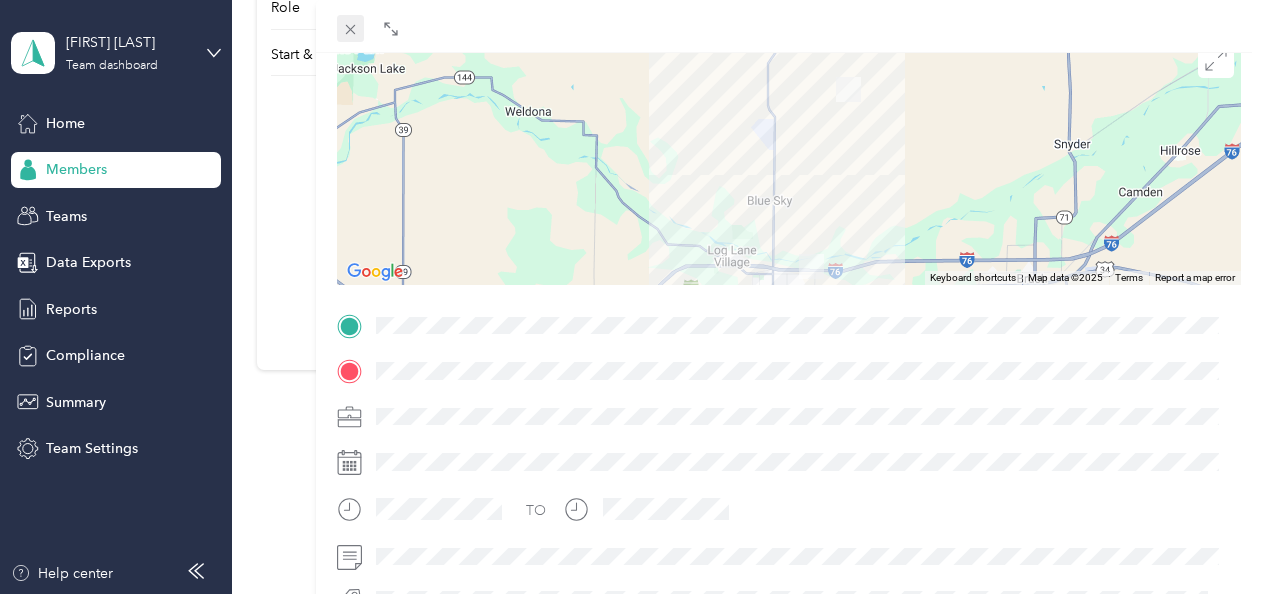 click 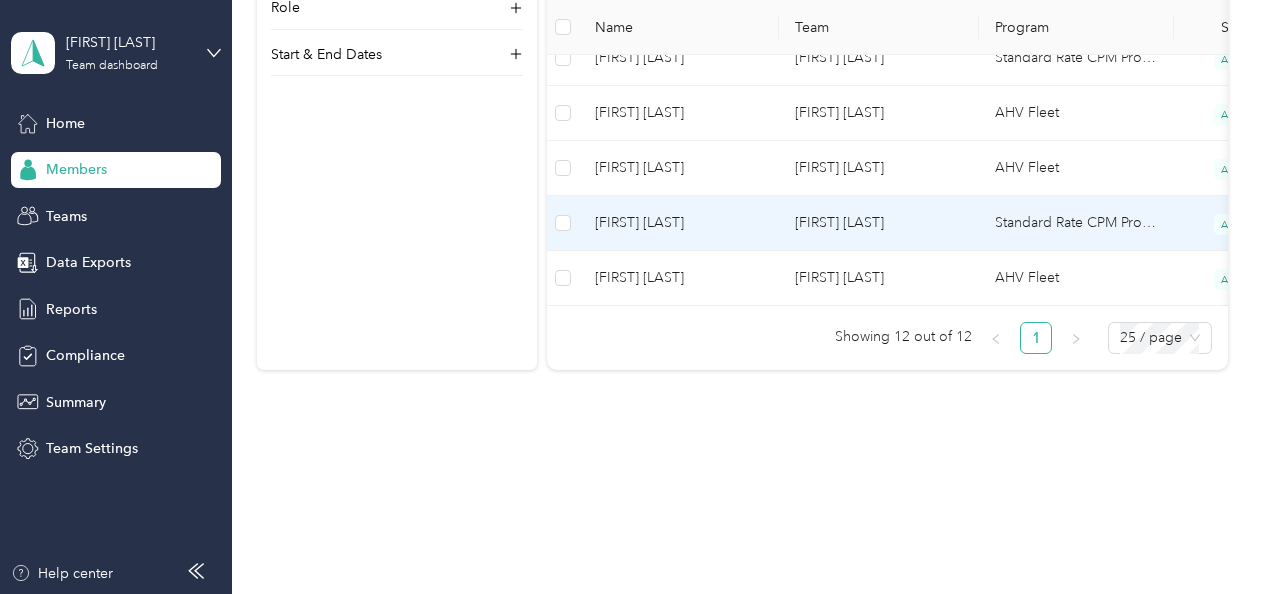 click on "[FIRST] [LAST]" at bounding box center [679, 223] 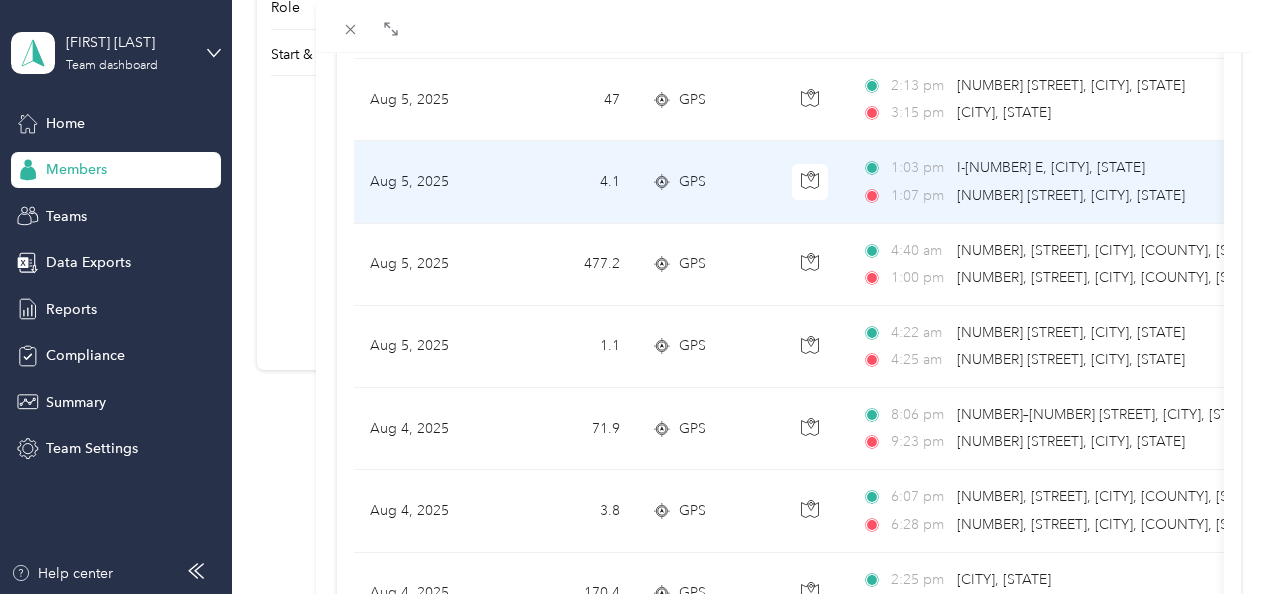 scroll, scrollTop: 600, scrollLeft: 0, axis: vertical 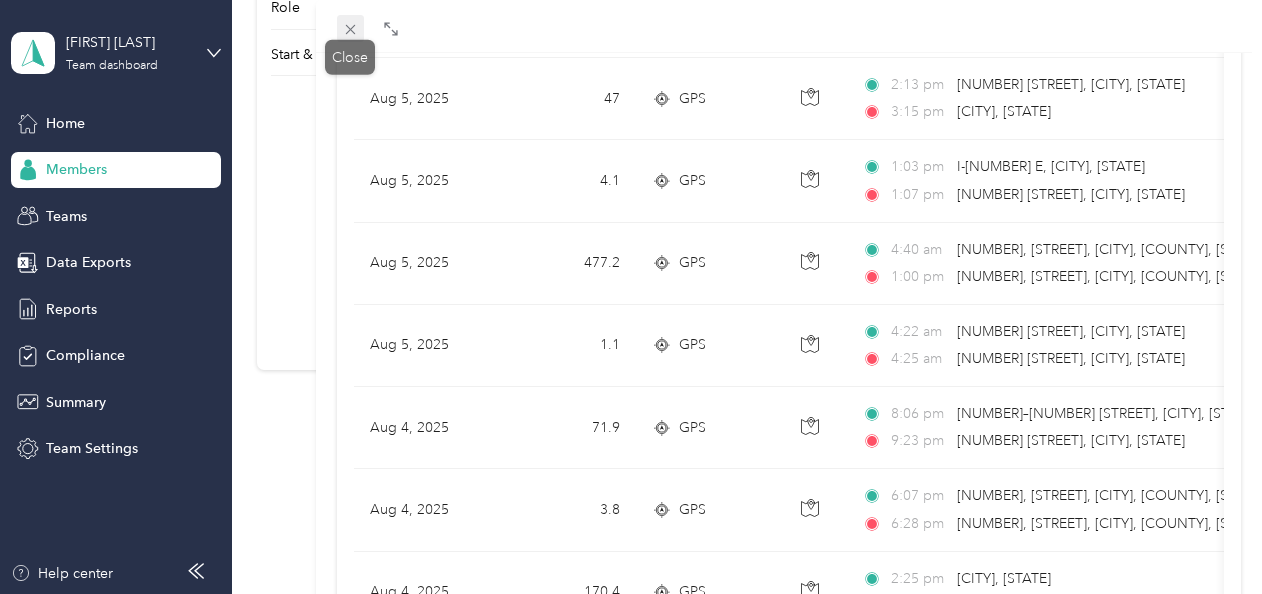 click 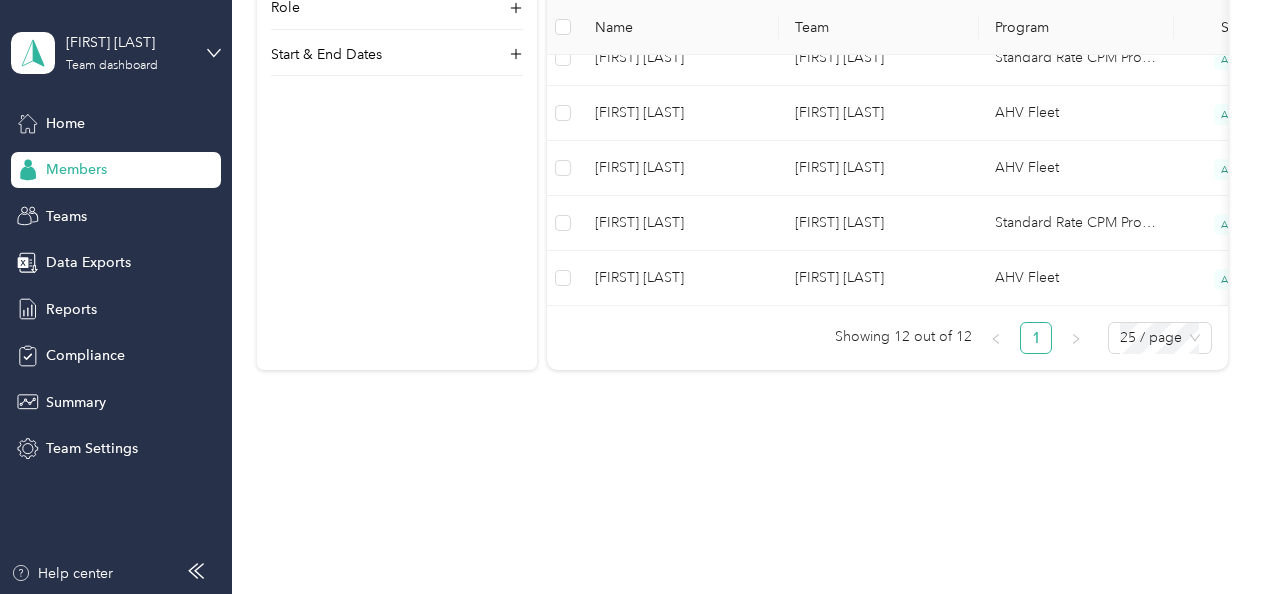 scroll, scrollTop: 413, scrollLeft: 0, axis: vertical 